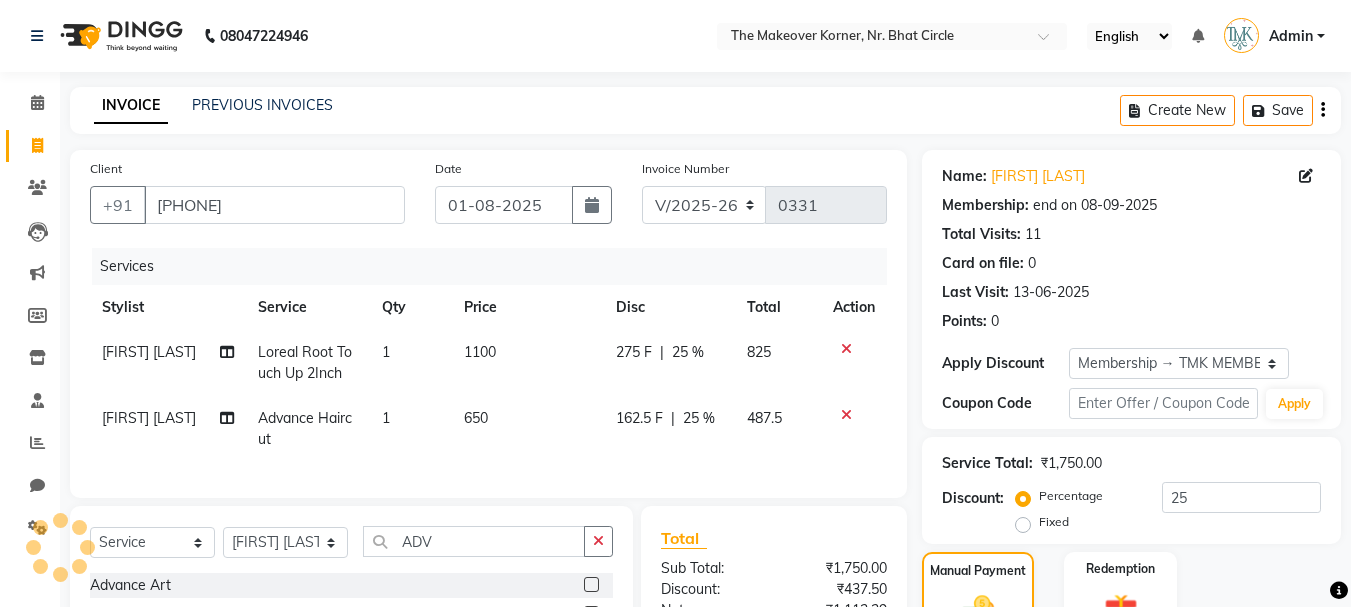 select on "5477" 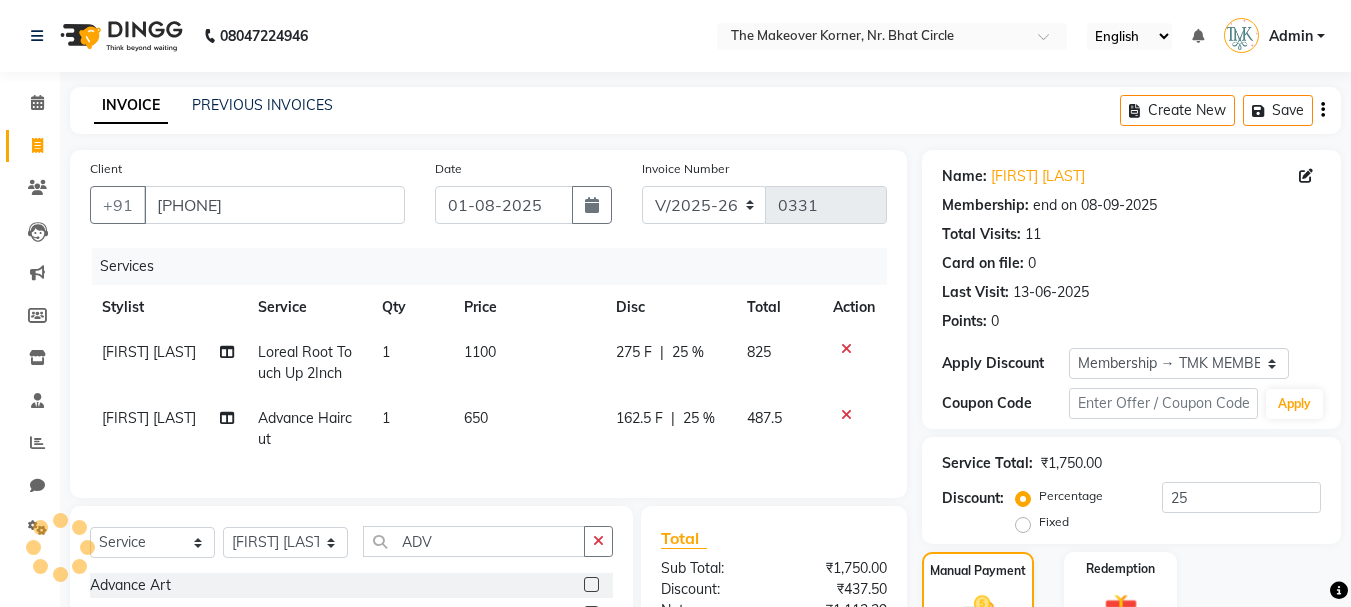 scroll, scrollTop: 238, scrollLeft: 0, axis: vertical 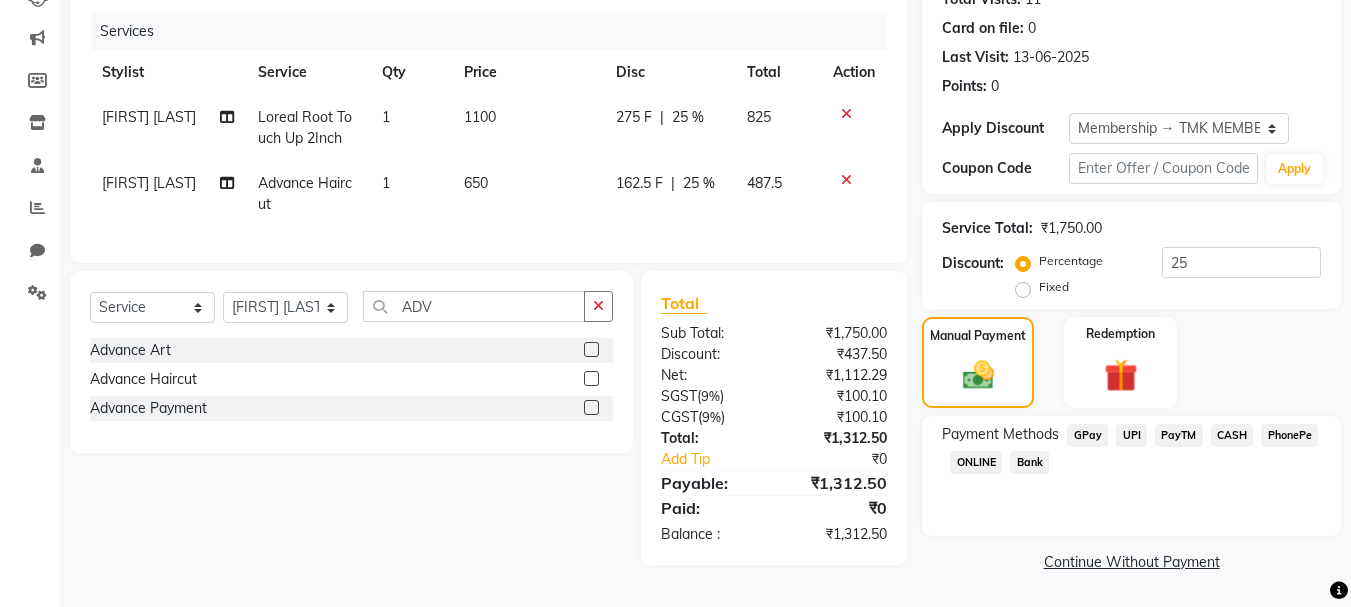 click on "162.5 F" 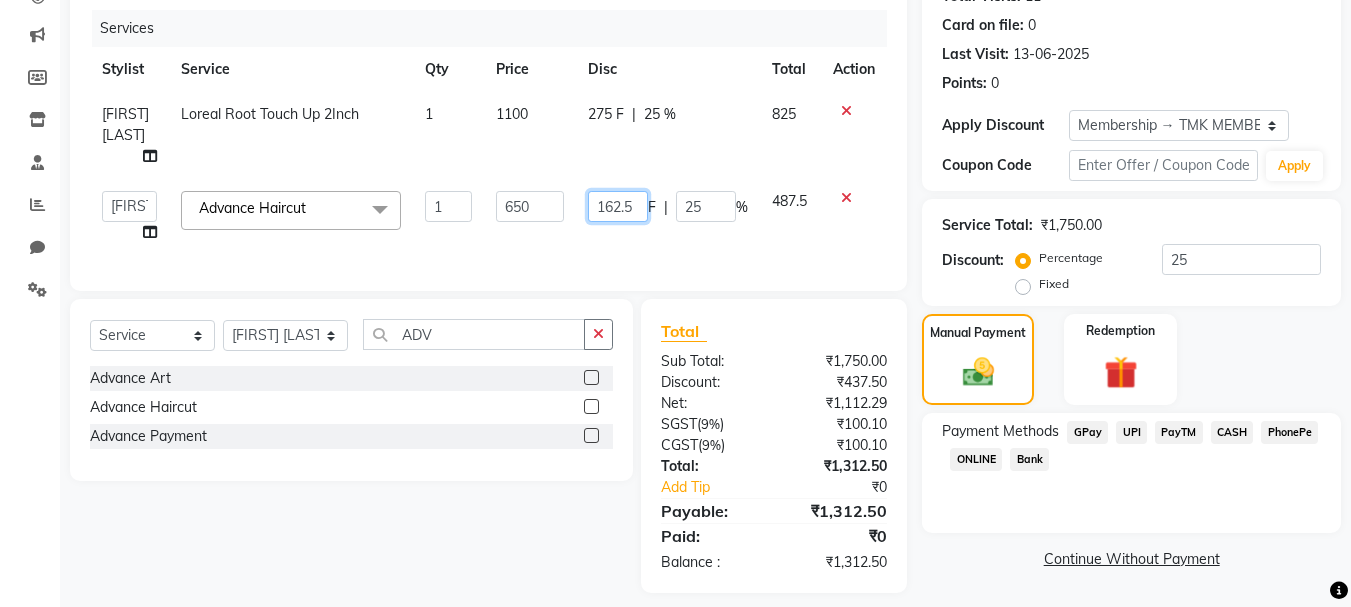 click on "162.5" 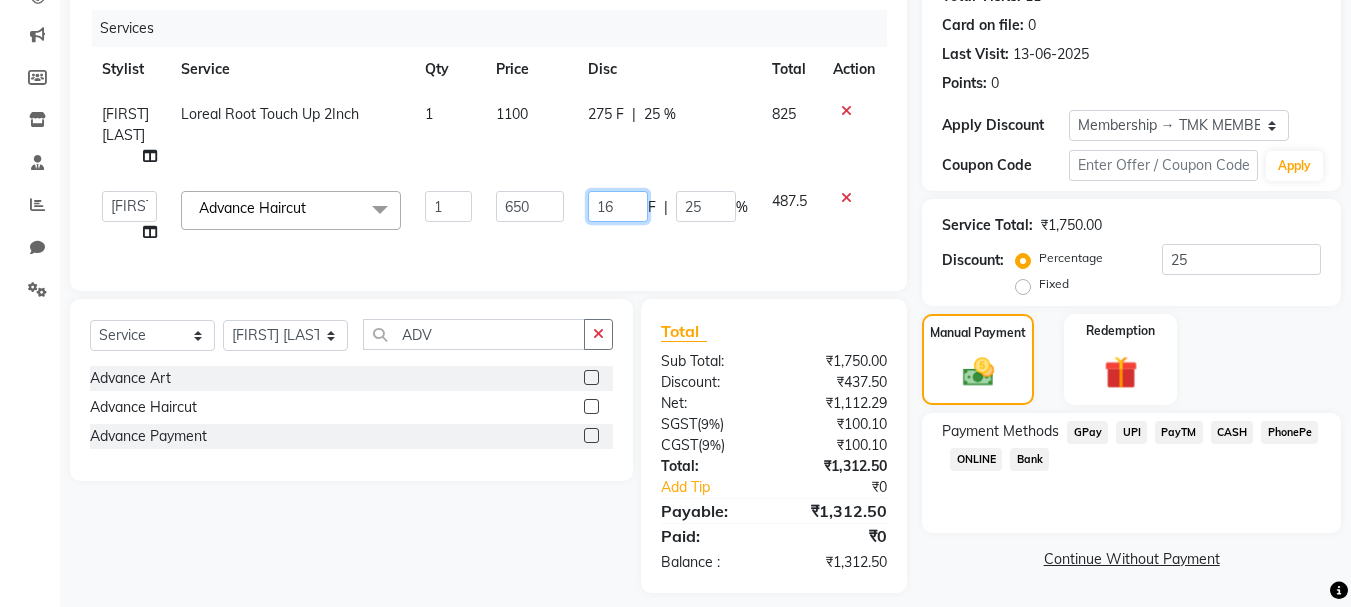 type on "165" 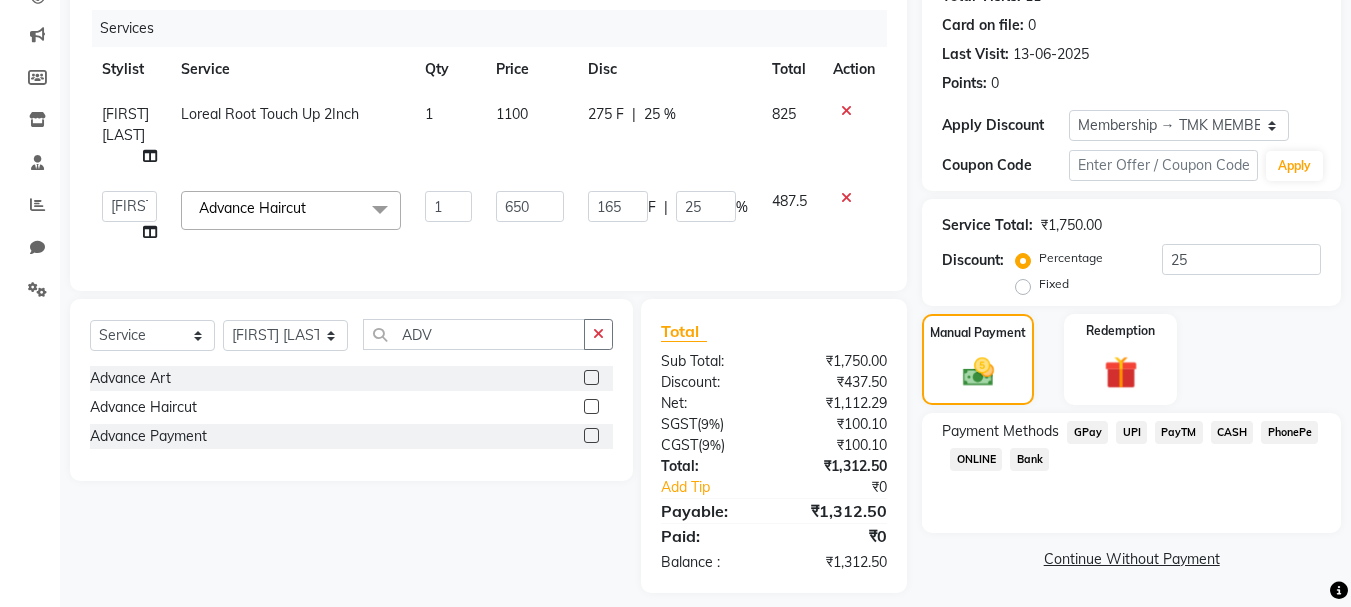 click on "Services Stylist Service Qty Price Disc Total Action [FIRST] [LAST] Loreal Root Touch Up 2Inch 1 1100 275 F | 25 % 825 Admin [FIRST] [LAST] [FIRST] [LAST] Advance Haircut x Midriff Bleaching French Glossing Long Gel Polish Removal Matrix Short Loreal Root Touch Up 2Inch Gloss Velvet Treatment Long Deep Conditioning With Straight Blowdry Short Instant Hair Spa Pre Lightening Medium Seaweed Treatment Upper Lip Threading Closed Hairstyling Matrix Global Hair Colour Short Deep Conditioning With Straight Blowdry Medium Groom Makeup Face Waxing Cream Full Legs Waxing Cream Gloss Velvet Treatment Short Under Arms Waxing Pre Lightening Long Loreal Straightening Short Full Legs Bleaching Wash & Conditioning With Blast Dry Medium Basic Art Crimping Side Locks Waxing Sugar Neck Threading Wash & Inturn/ Out-Turn Blowdry Medium Body (Exculding Brazilian) Waxing Rica Protein Treatment Medium Half Face Trial Ironing 1" 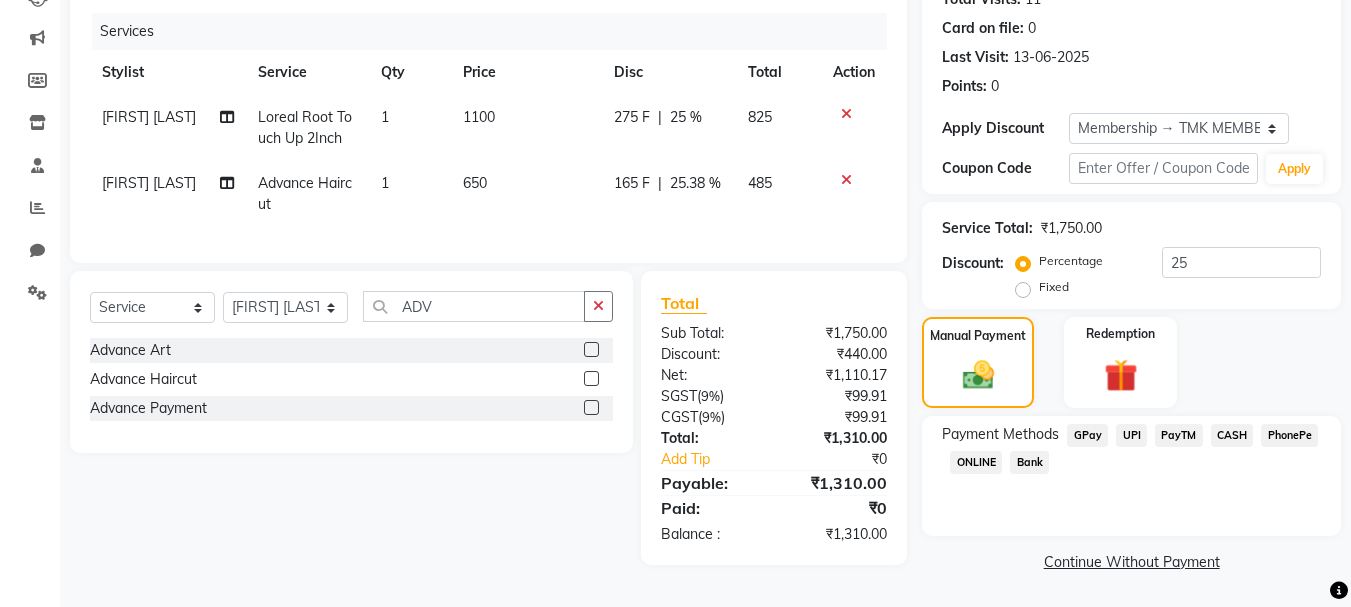 click on "25.38 %" 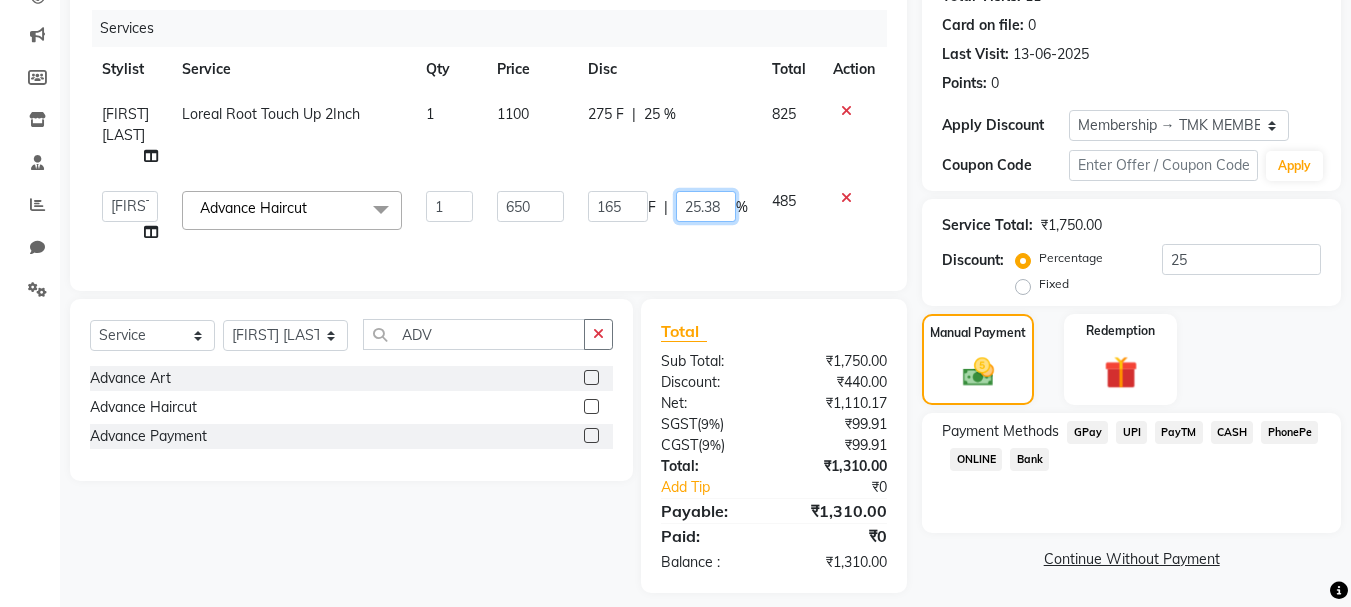 click on "25.38" 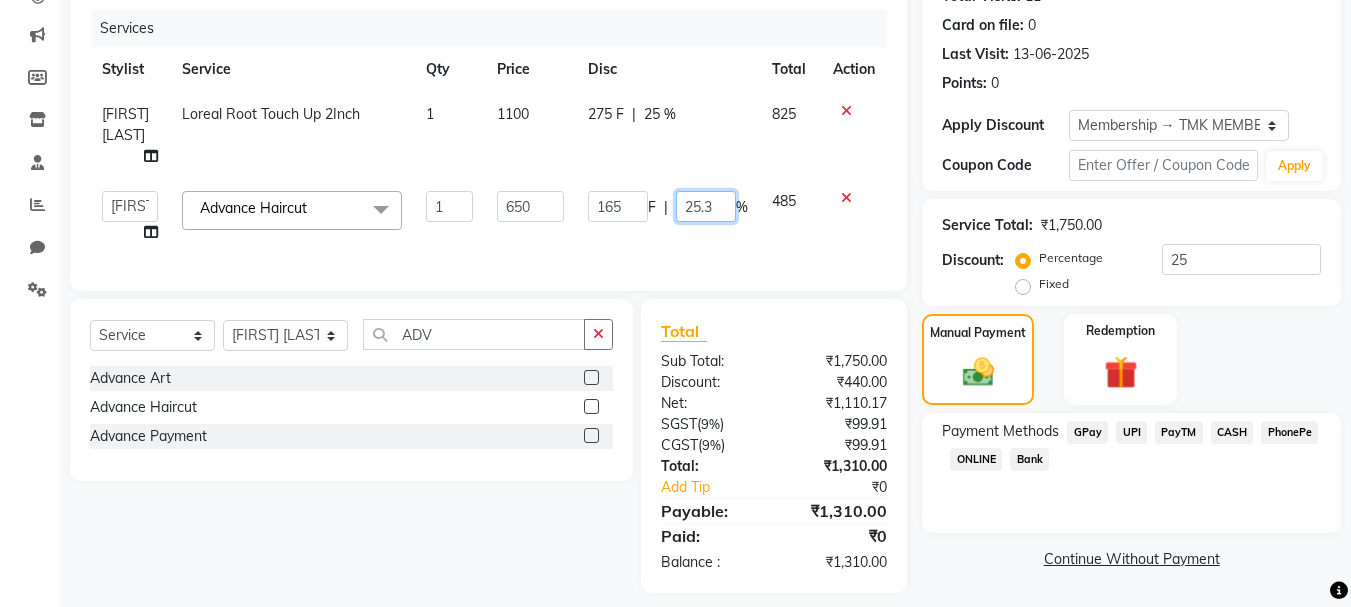 type on "25" 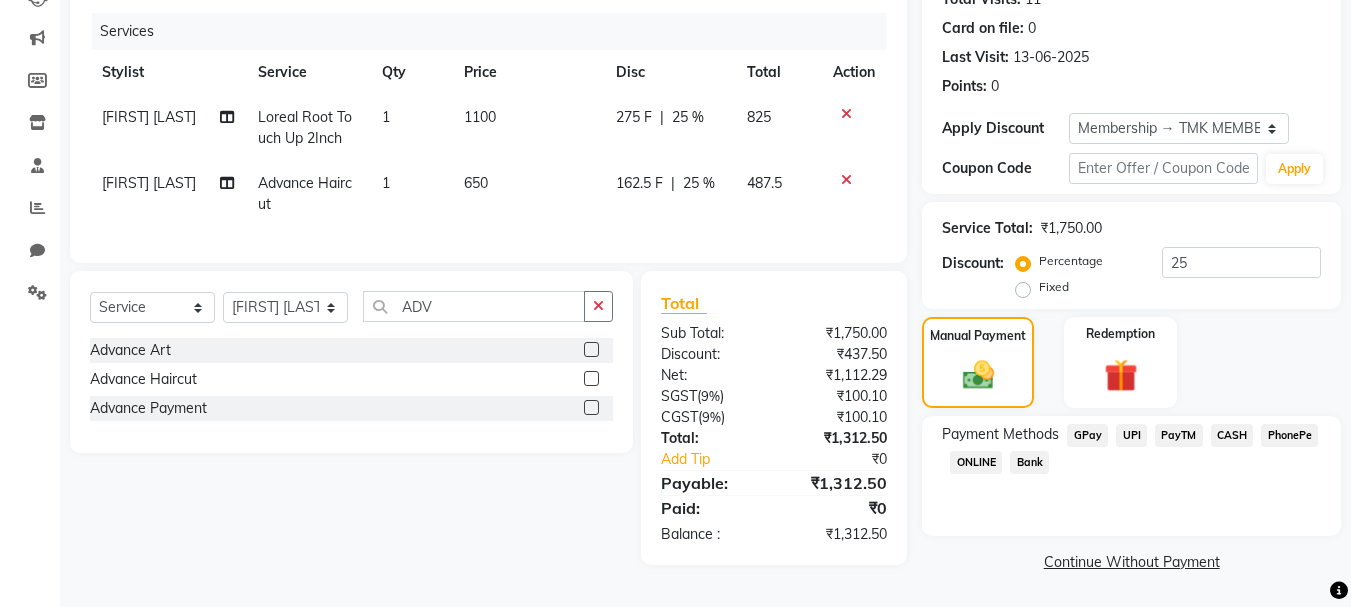 click on "162.5 F" 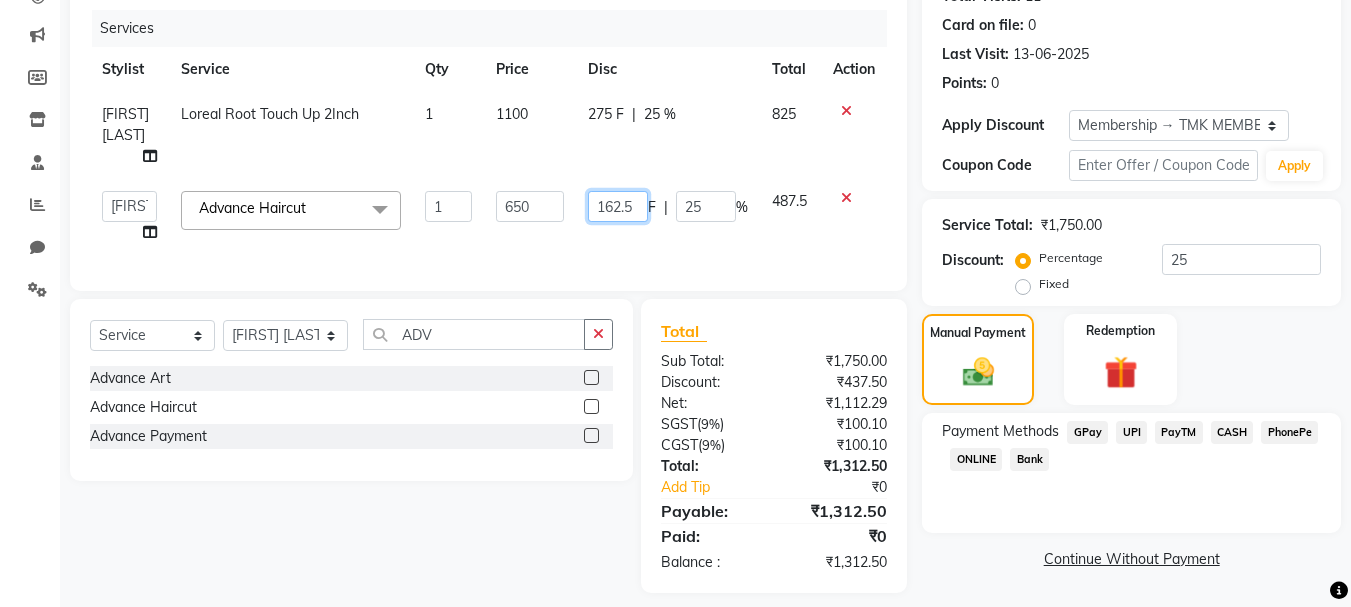 click on "162.5" 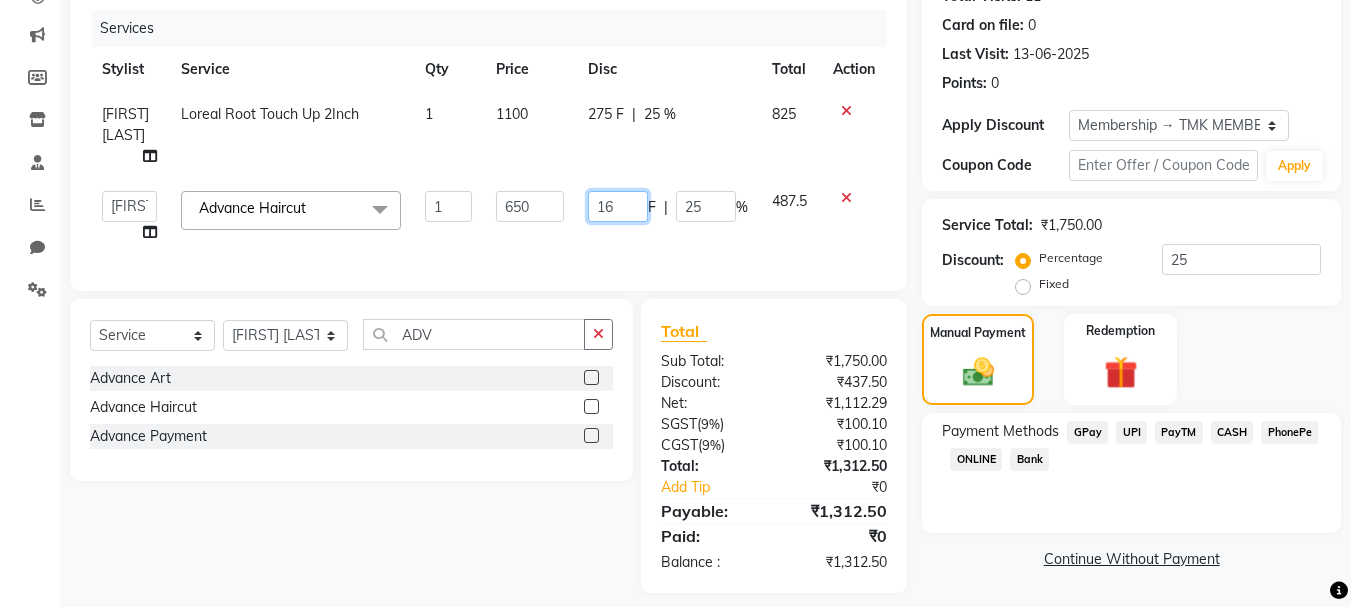 type on "160" 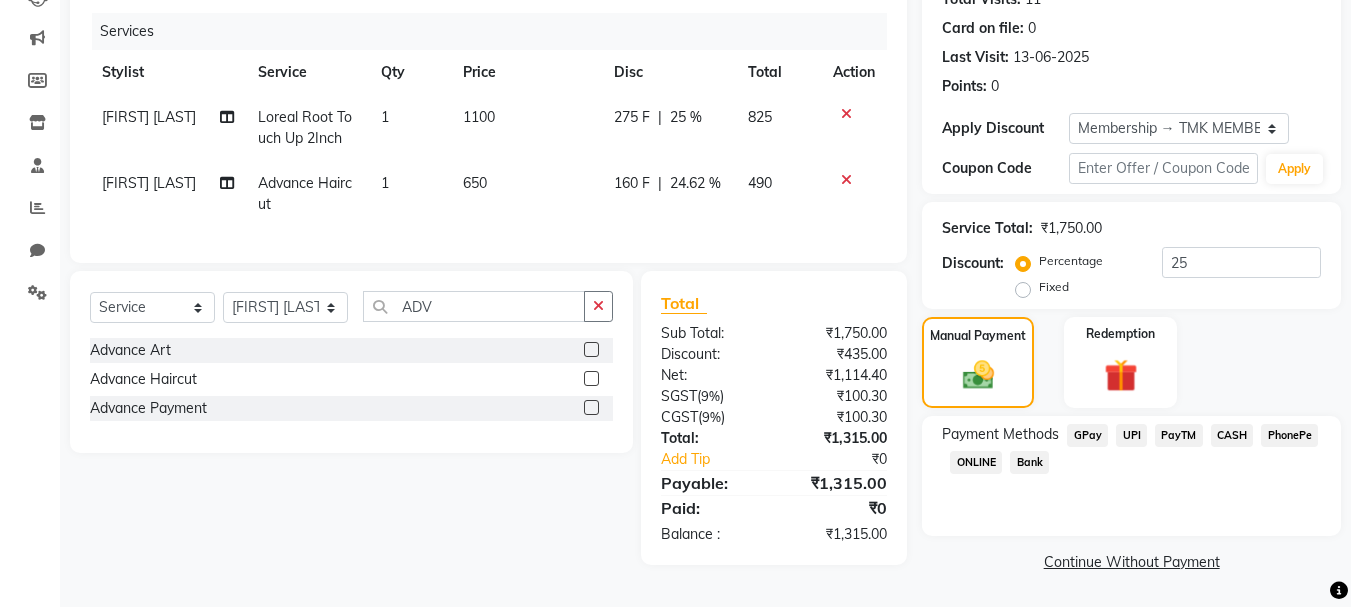 click on "Client +[COUNTRY] [PHONE] Date [DATE] Invoice Number V/[YEAR] V/[YEAR]-[YEAR] [NUMBER] Services Stylist Service Qty Price Disc Total Action [FIRST] [LAST] Loreal Root Touch Up 2Inch 1 1100 275 F | 25 % 825 [FIRST] [LAST] Advance Haircut x Midriff Bleaching French Glossing Long Gel Polish Removal Matrix Short Loreal Root Touch Up 2Inch Gloss Velvet Treatment Long Deep Conditioning With Straight Blowdry Short Instant Hair Spa Pre Lightening Medium Seaweed Treatment Upper Lip Threading Closed Hairstyling Matrix Global Hair Colour Short Deep Conditioning With Straight Blowdry Medium Groom Makeup Face Waxing Cream Full Legs Waxing Cream Gloss Velvet Treatment Short Under Arms Waxing Pre Lightening Long Loreal Straightening Short Full Legs Bleaching Wash & Conditioning With Blast Dry Medium Basic Art Crimping Side Locks Waxing Sugar Neck Threading Wash & Inturn/ Out-Turn Blowdry Medium Body (Exculding Brazilian) Waxing Rica Protein Treatment Medium Half Face Trial Half Legs Waxing Cream Loreal Straightening Medium Brazilian Waxing Full Legs D-Tan" 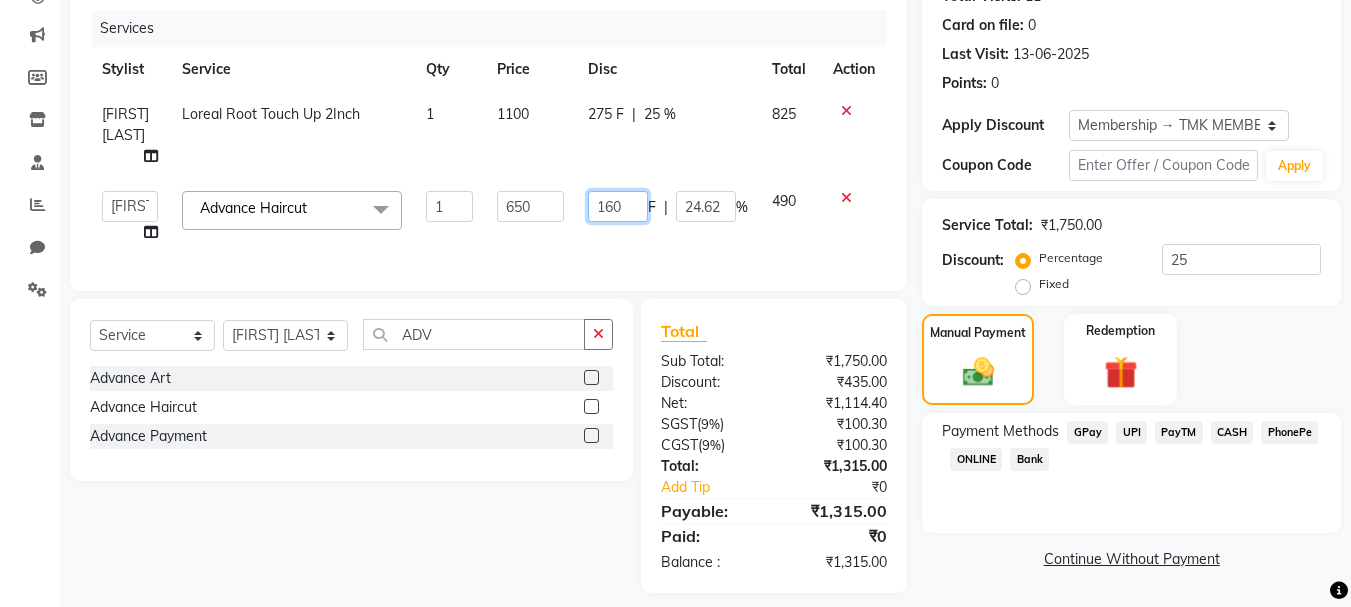 click on "160" 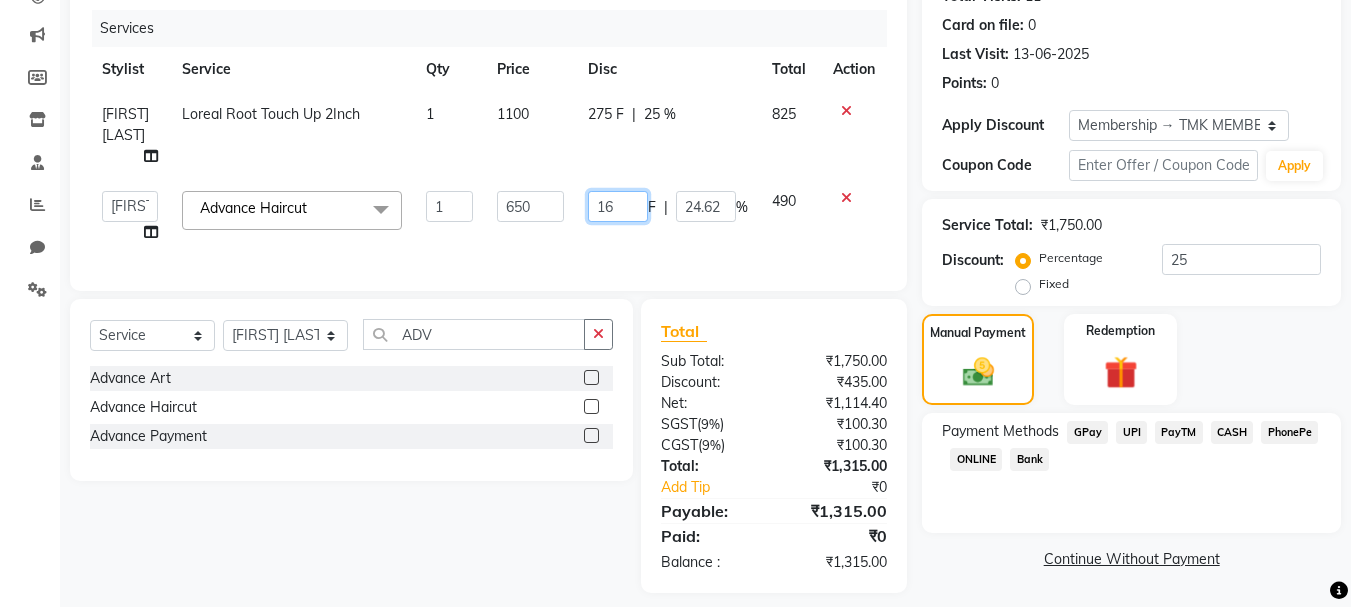 type on "162" 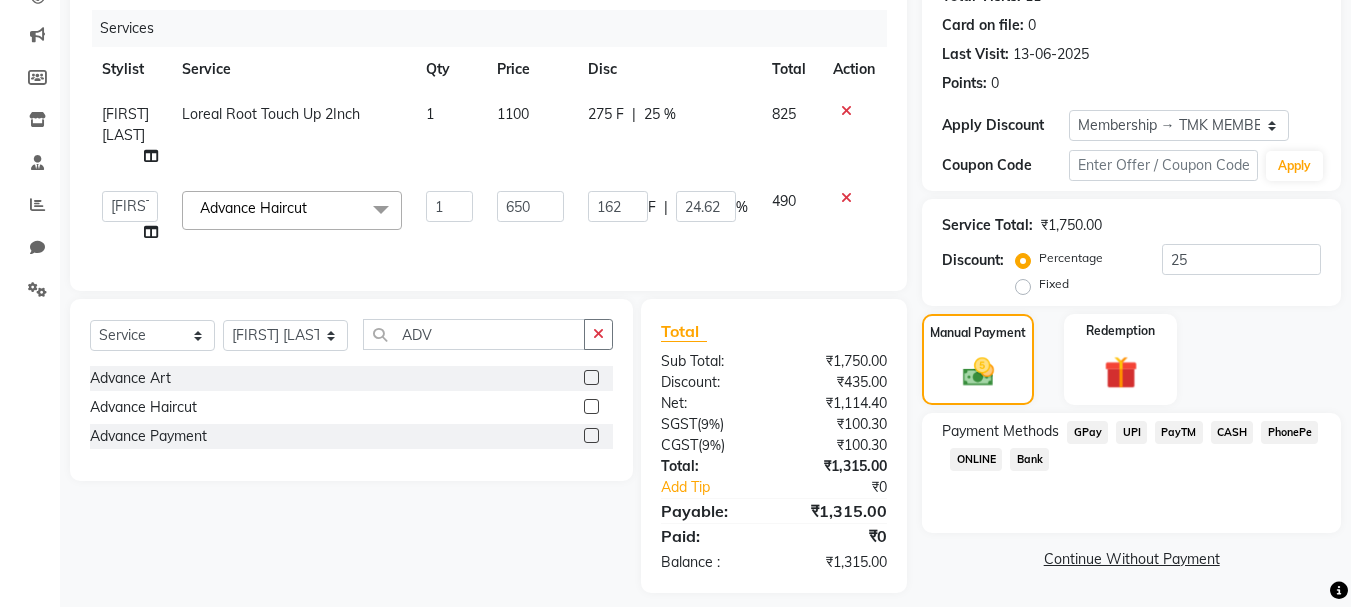 click on "Client +[COUNTRY] [PHONE] Date [DATE] Invoice Number V/[YEAR] V/[YEAR]-[YEAR] [NUMBER] Services Stylist Service Qty Price Disc Total Action [FIRST] [LAST] Loreal Root Touch Up 2Inch 1 1100 275 F | 25 % 825 Admin [FIRST] [LAST] [FIRST] [LAST] Advance Haircut x Midriff Bleaching French Glossing Long Gel Polish Removal Matrix Short Loreal Root Touch Up 2Inch Gloss Velvet Treatment Long Deep Conditioning With Straight Blowdry Short Instant Hair Spa Pre Lightening Medium Seaweed Treatment Upper Lip Threading Closed Hairstyling Matrix Global Hair Colour Short Deep Conditioning With Straight Blowdry Medium Groom Makeup Face Waxing Cream Full Legs Waxing Cream Gloss Velvet Treatment Short Under Arms Waxing Pre Lightening Long Loreal Straightening Short Full Legs Bleaching Wash & Conditioning With Blast Dry Medium Basic Art Crimping Side Locks Waxing Sugar Neck Threading Wash & Inturn/ Out-Turn Blowdry Medium Body (Exculding Brazilian) Waxing Rica Protein Treatment Medium Half Face Trial Ironing 1" 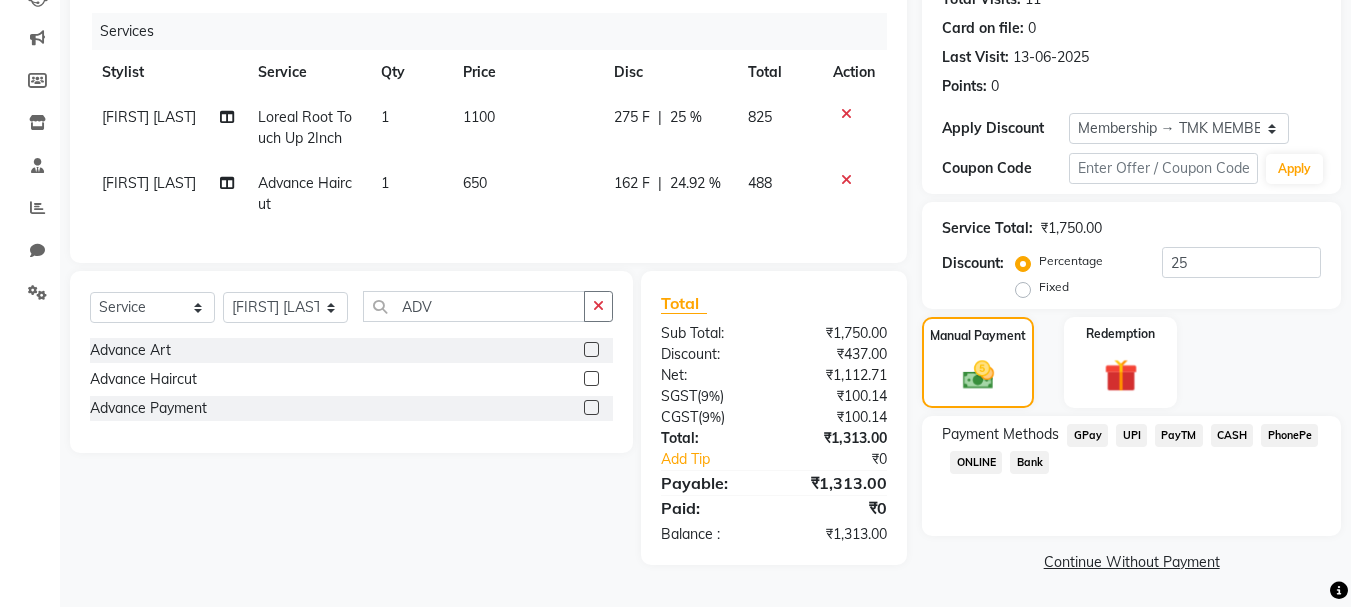 click on "162 F" 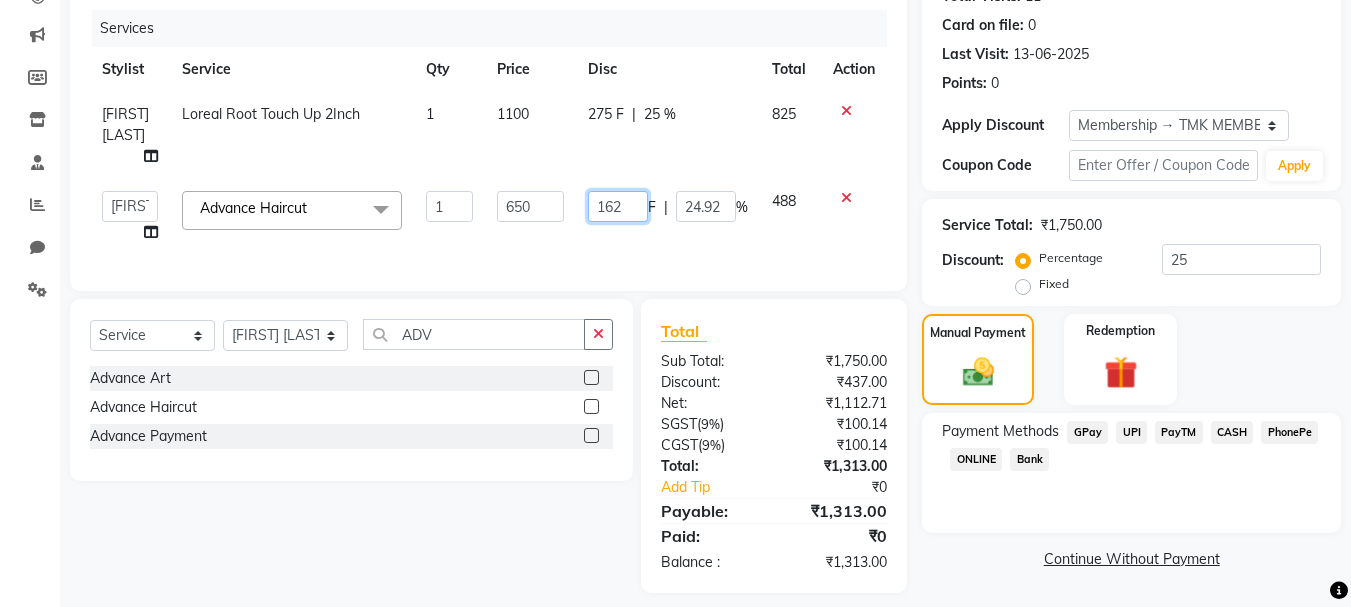 click on "162" 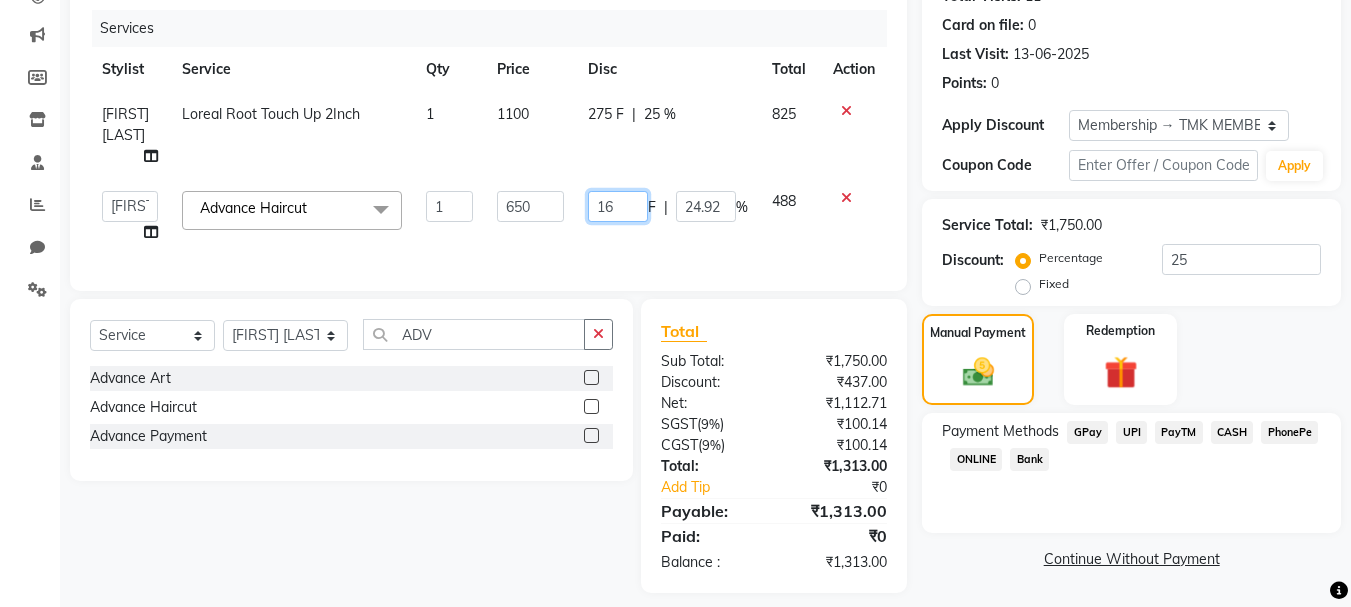 type on "165" 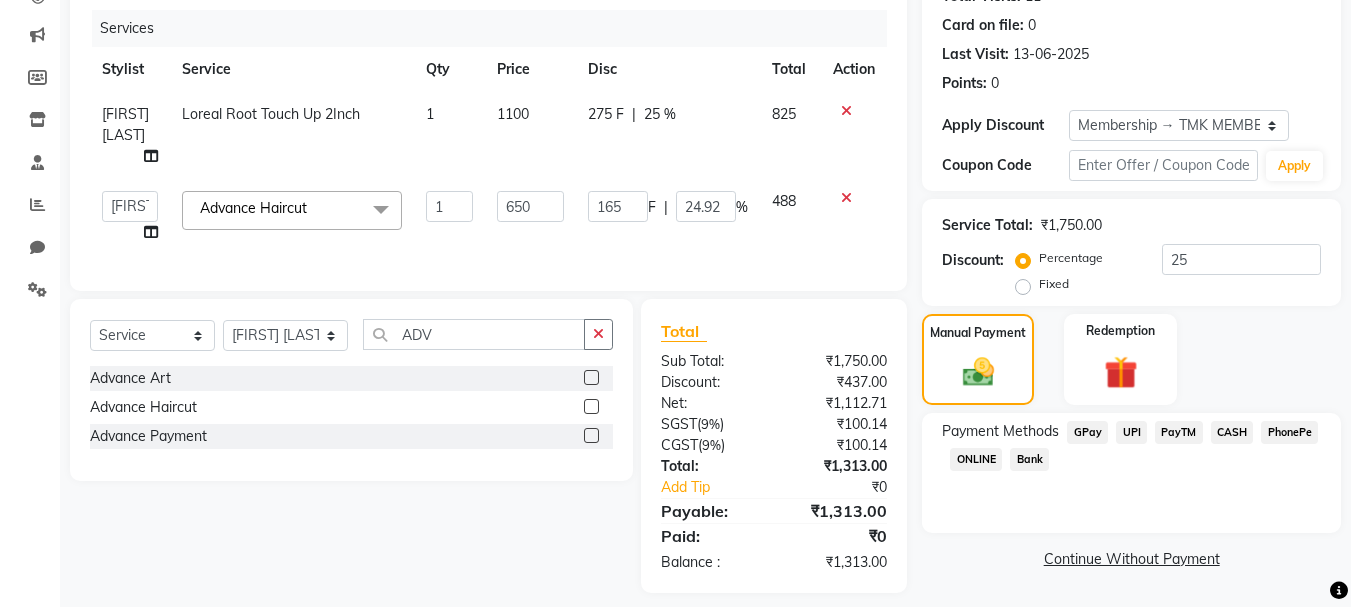 click on "Services Stylist Service Qty Price Disc Total Action [FIRST] [LAST] Loreal Root Touch Up 2Inch 1 1100 275 F | 25 % 825 Admin [FIRST] [LAST] [FIRST] [LAST] Advance Haircut x Midriff Bleaching French Glossing Long Gel Polish Removal Matrix Short Loreal Root Touch Up 2Inch Gloss Velvet Treatment Long Deep Conditioning With Straight Blowdry Short Instant Hair Spa Pre Lightening Medium Seaweed Treatment Upper Lip Threading Closed Hairstyling Matrix Global Hair Colour Short Deep Conditioning With Straight Blowdry Medium Groom Makeup Face Waxing Cream Full Legs Waxing Cream Gloss Velvet Treatment Short Under Arms Waxing Pre Lightening Long Loreal Straightening Short Full Legs Bleaching Wash & Conditioning With Blast Dry Medium Basic Art Crimping Side Locks Waxing Sugar Neck Threading Wash & Inturn/ Out-Turn Blowdry Medium Body (Exculding Brazilian) Waxing Rica Protein Treatment Medium Half Face Trial Ironing 1" 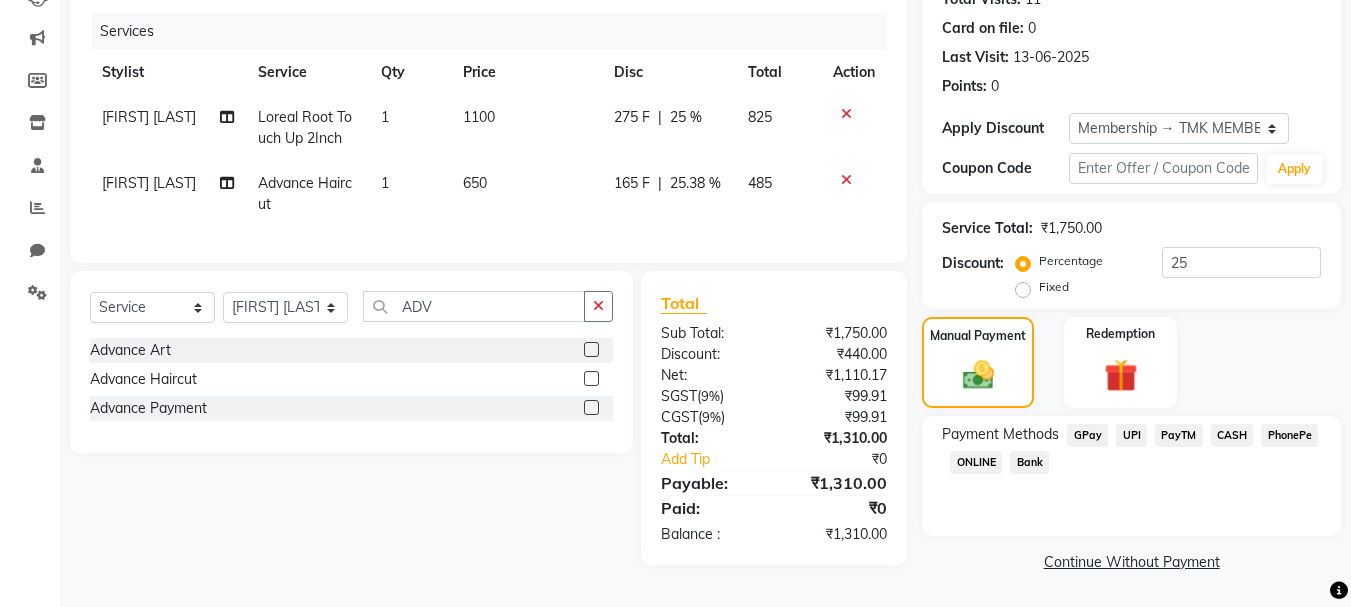 click on "GPay" 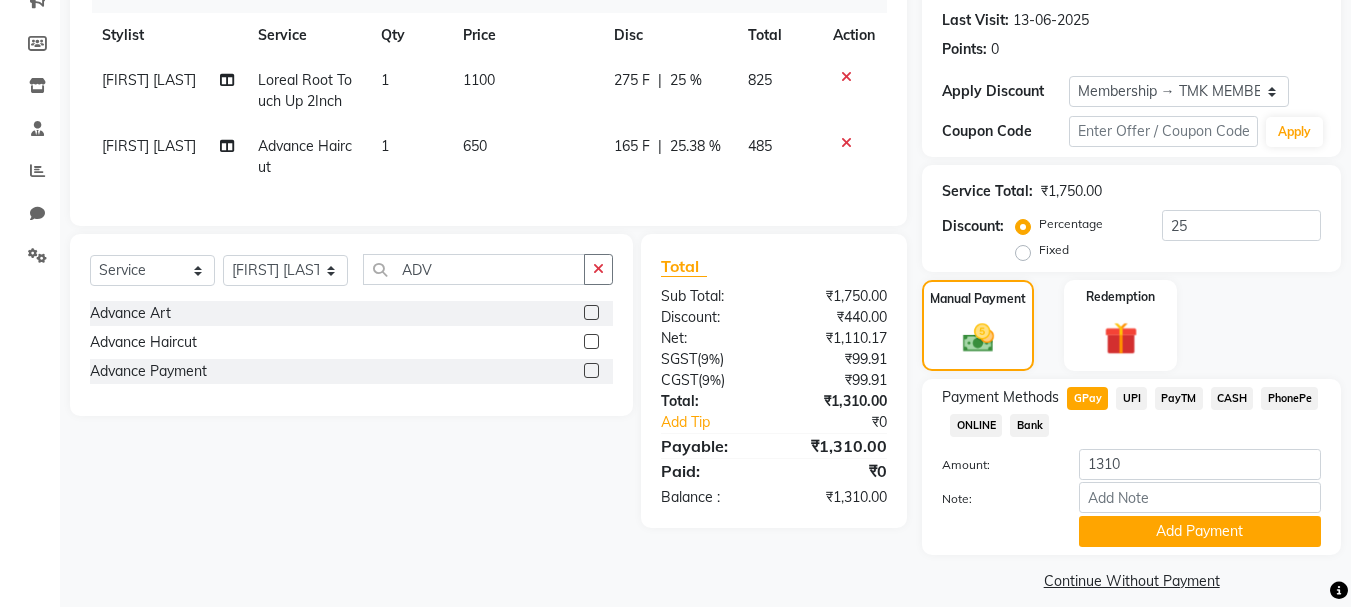 scroll, scrollTop: 291, scrollLeft: 0, axis: vertical 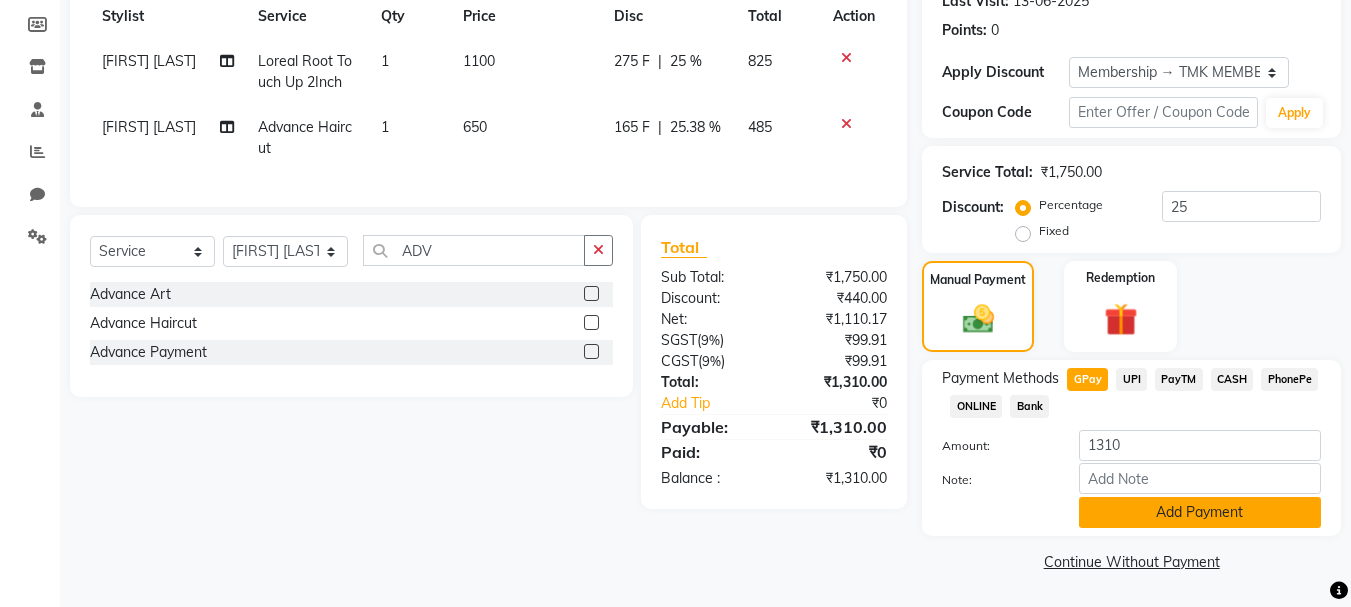 click on "Add Payment" 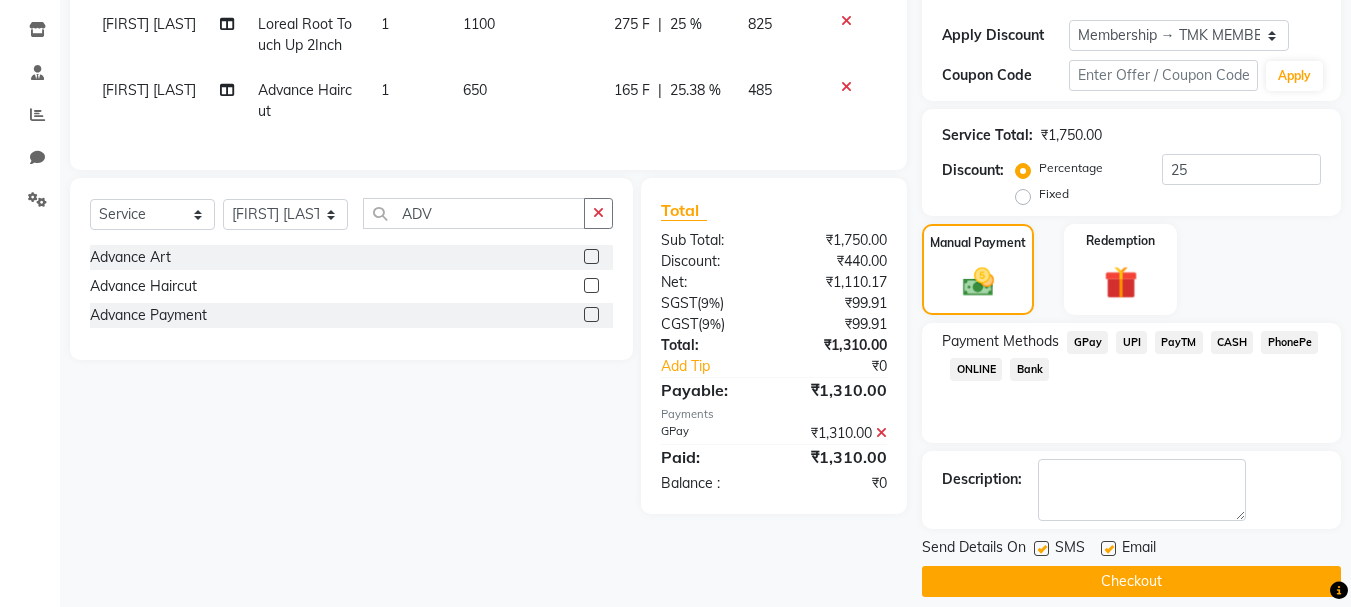 scroll, scrollTop: 348, scrollLeft: 0, axis: vertical 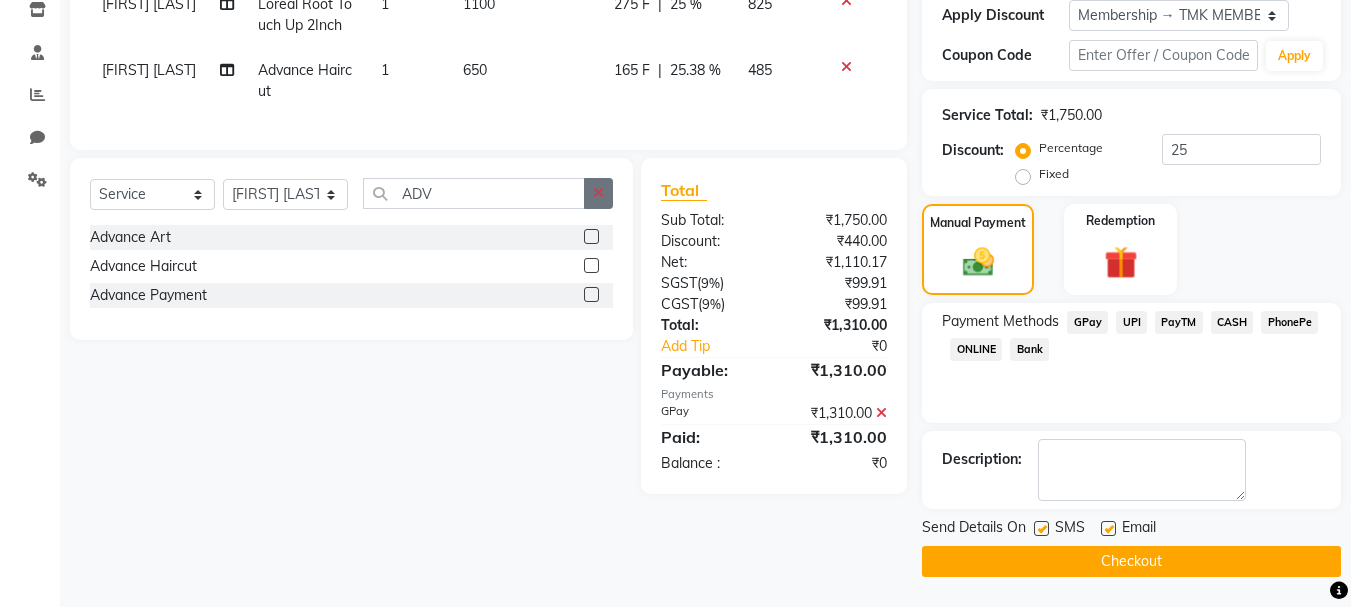 click 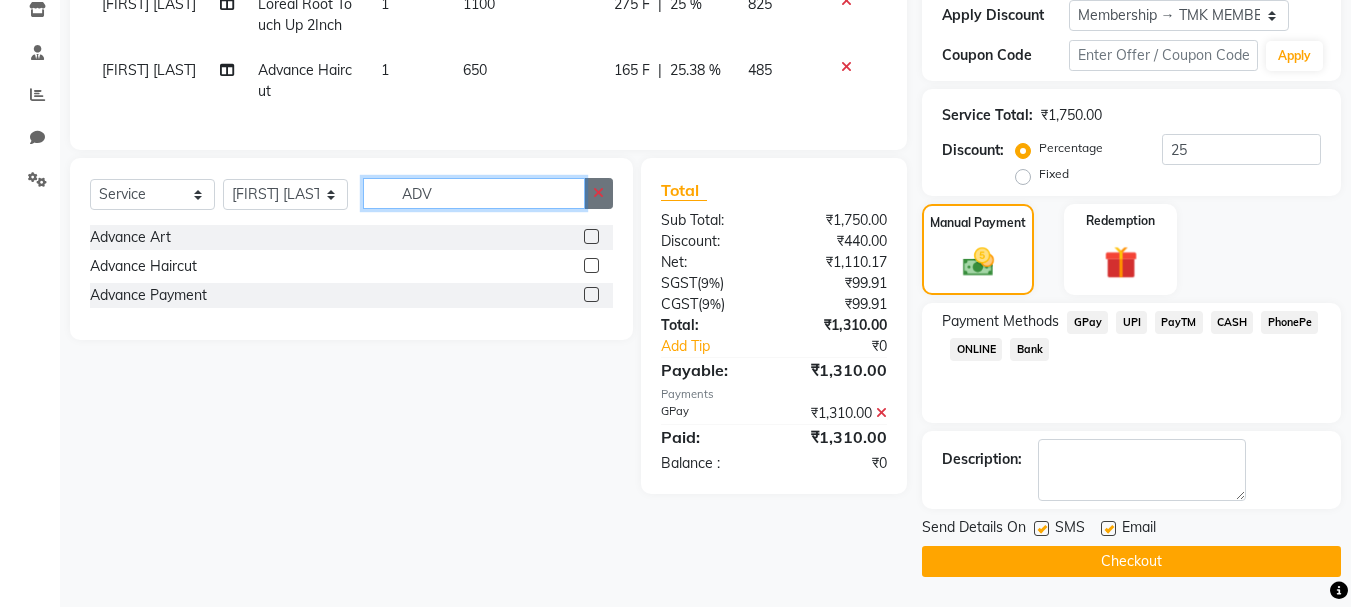 type 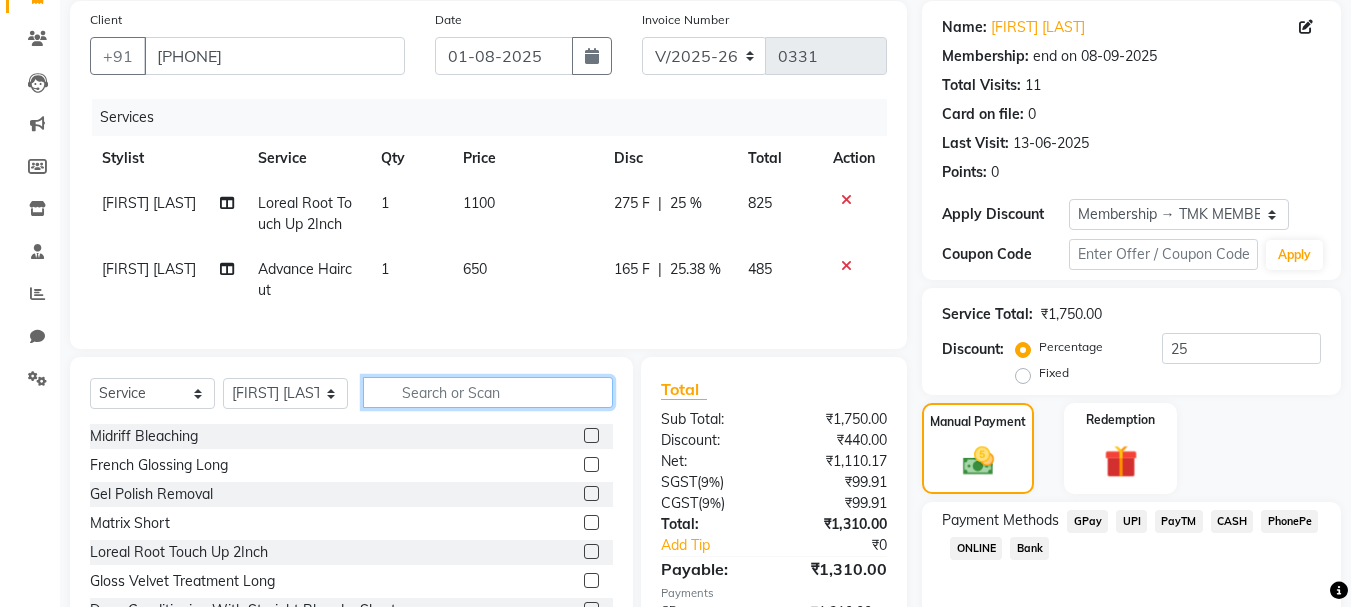 scroll, scrollTop: 348, scrollLeft: 0, axis: vertical 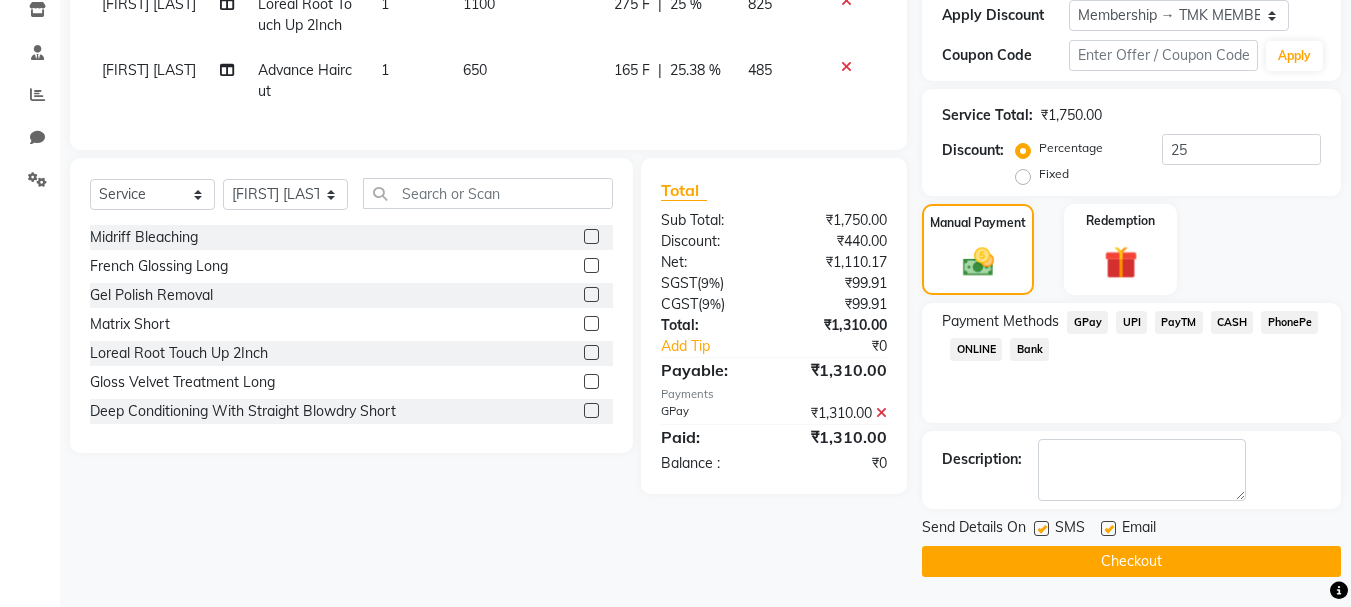 click on "Checkout" 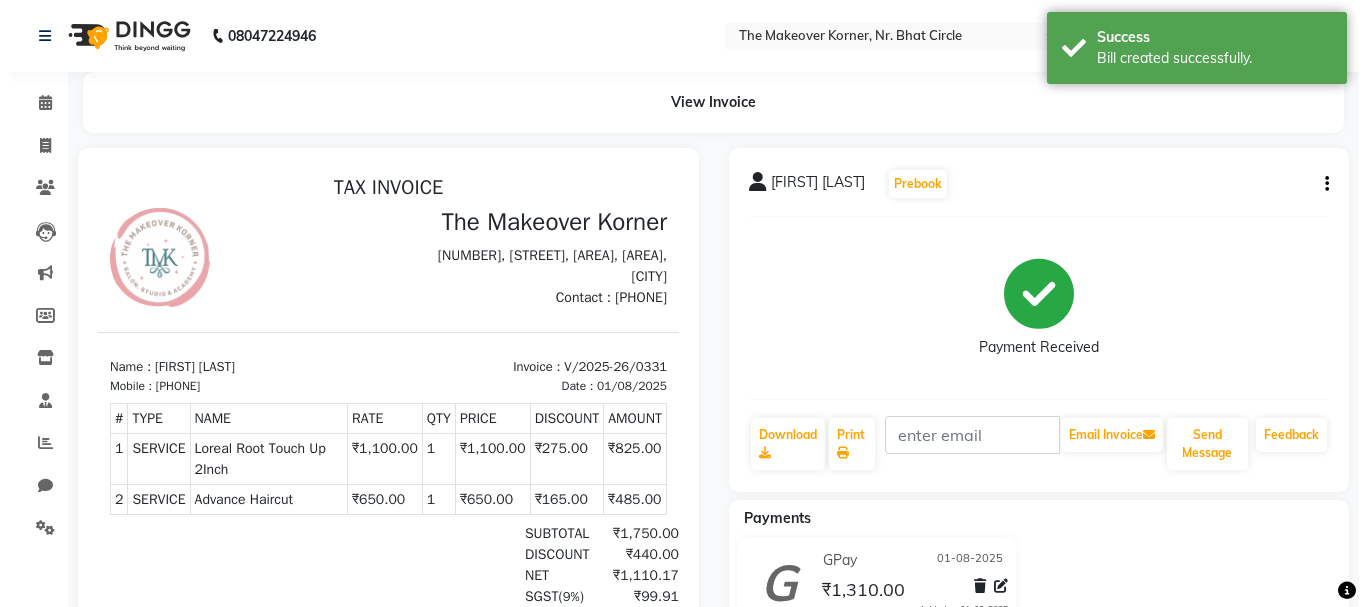 scroll, scrollTop: 0, scrollLeft: 0, axis: both 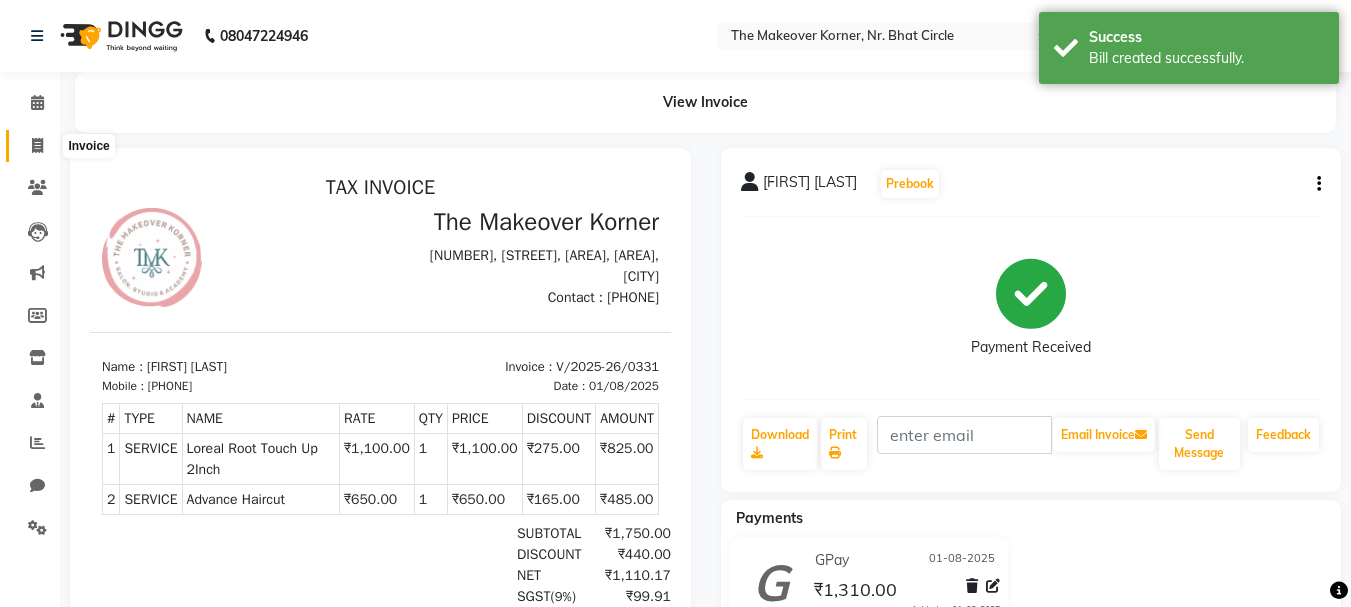 click 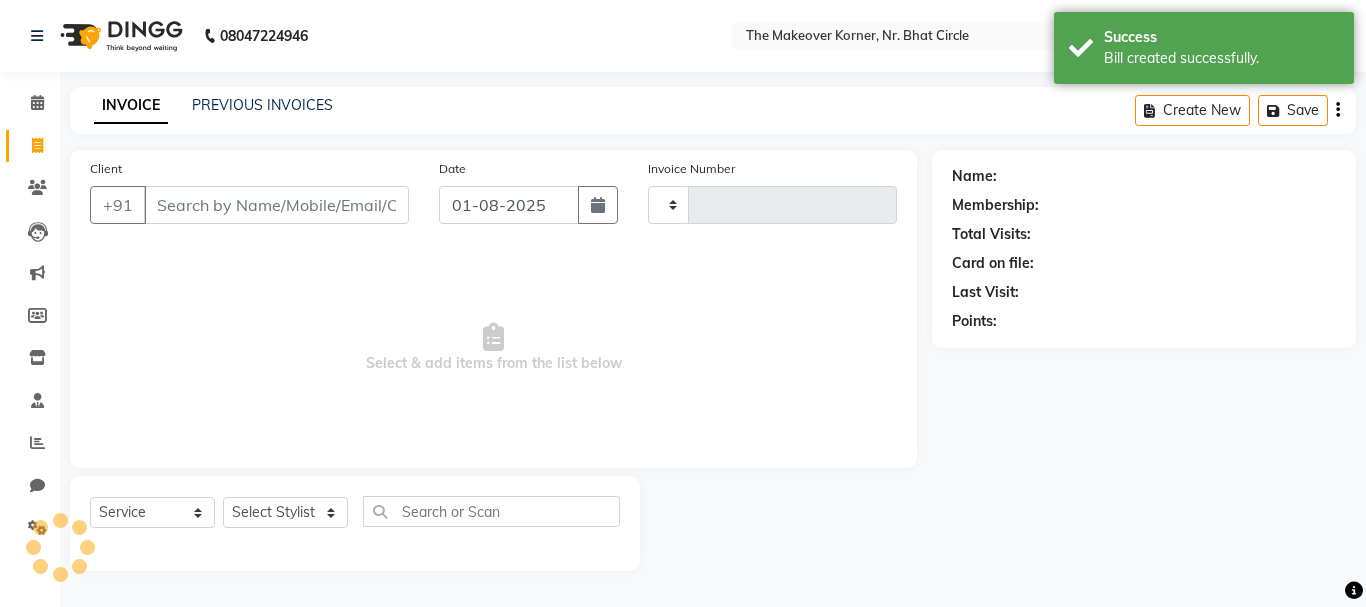 type on "0332" 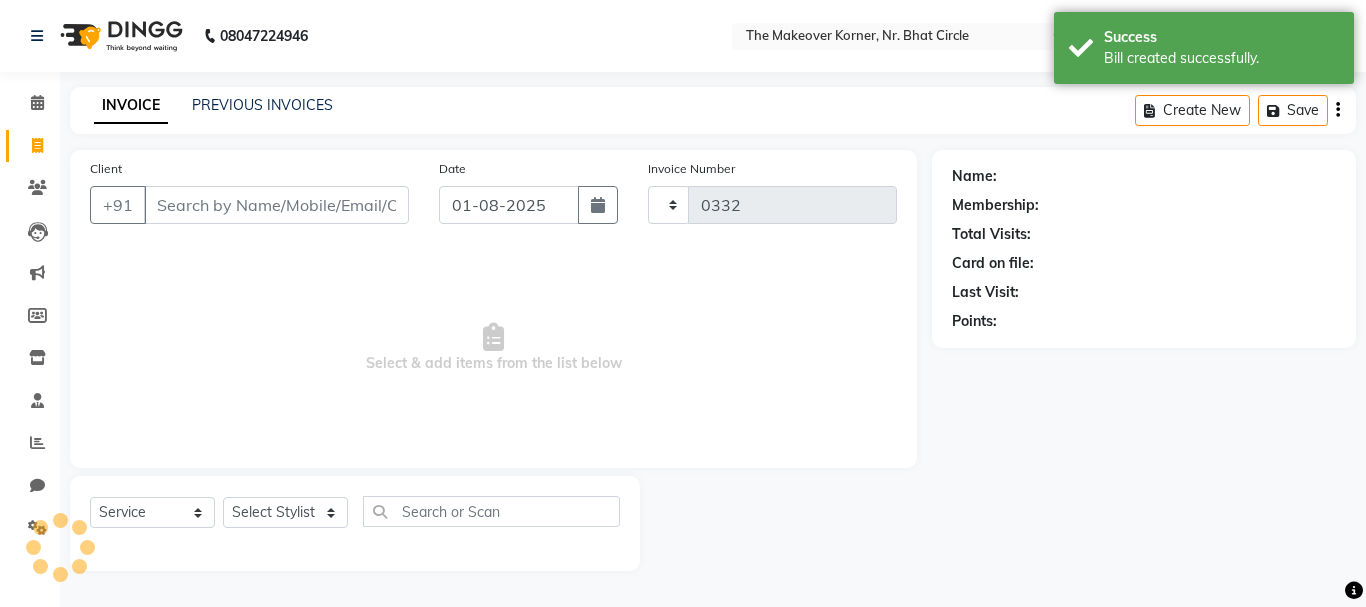 click on "Client" at bounding box center (276, 205) 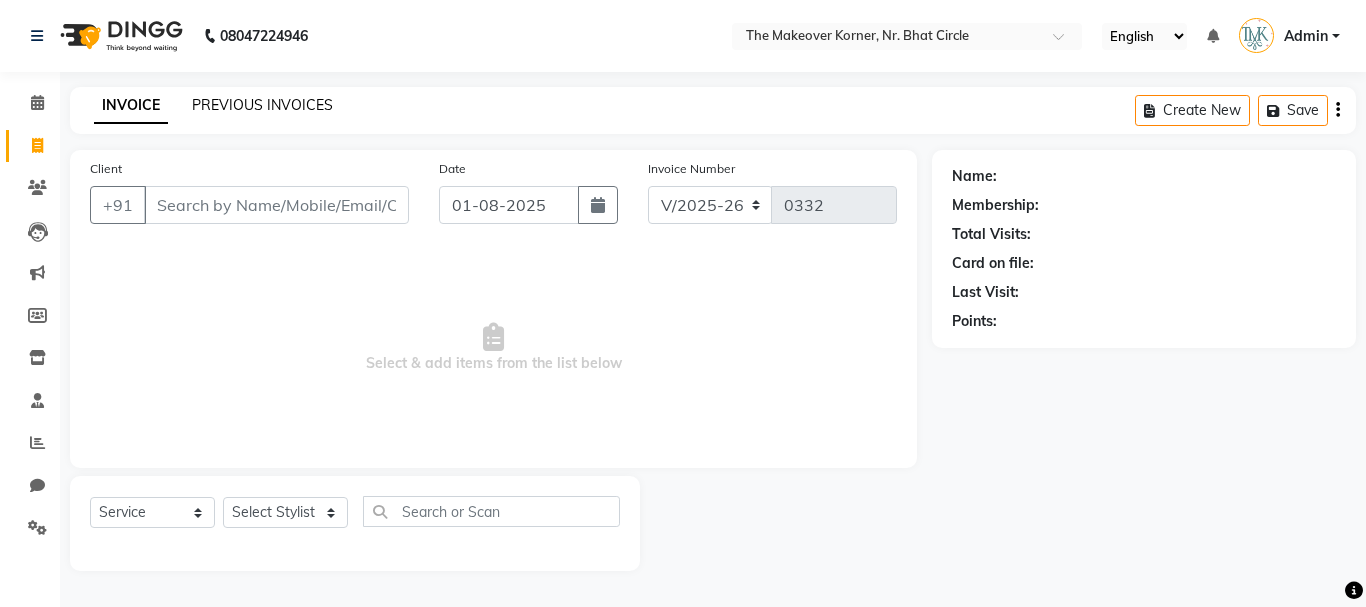click on "PREVIOUS INVOICES" 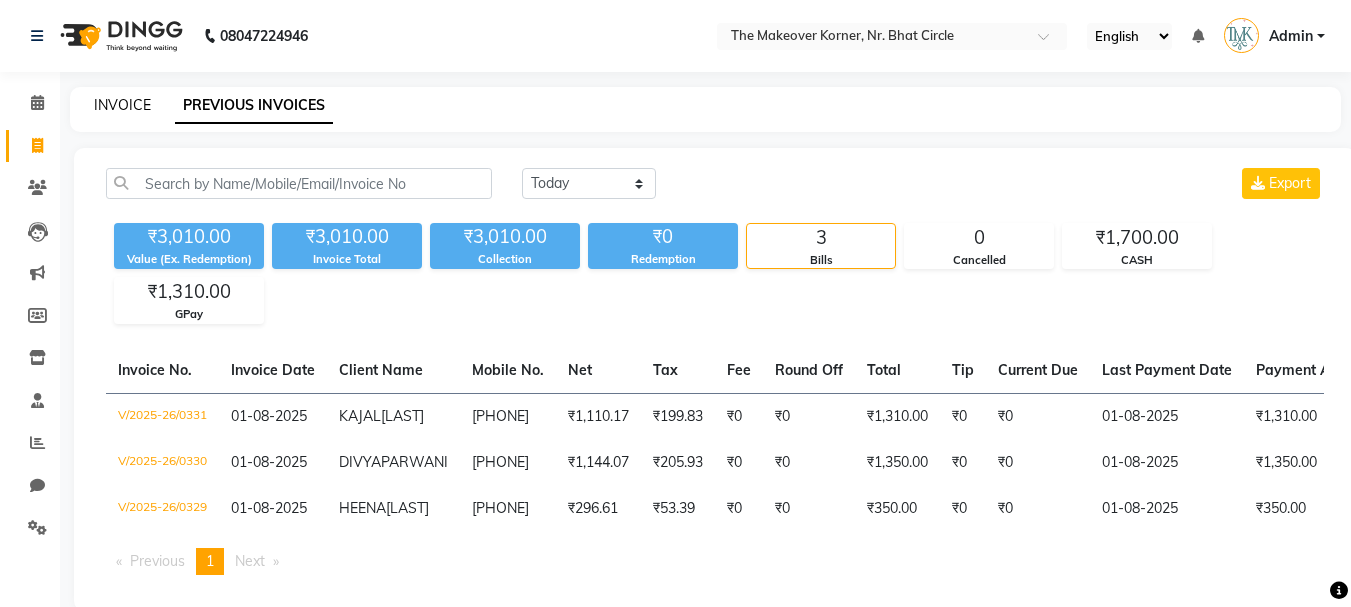 click on "INVOICE" 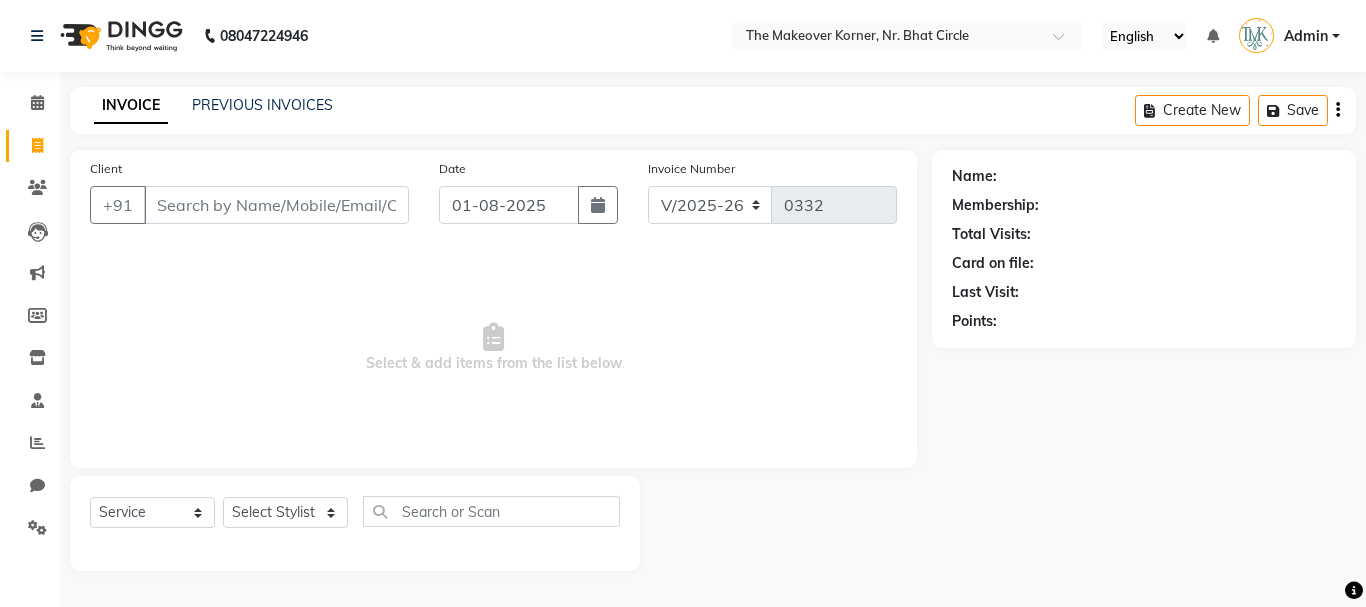 click on "Client" at bounding box center [276, 205] 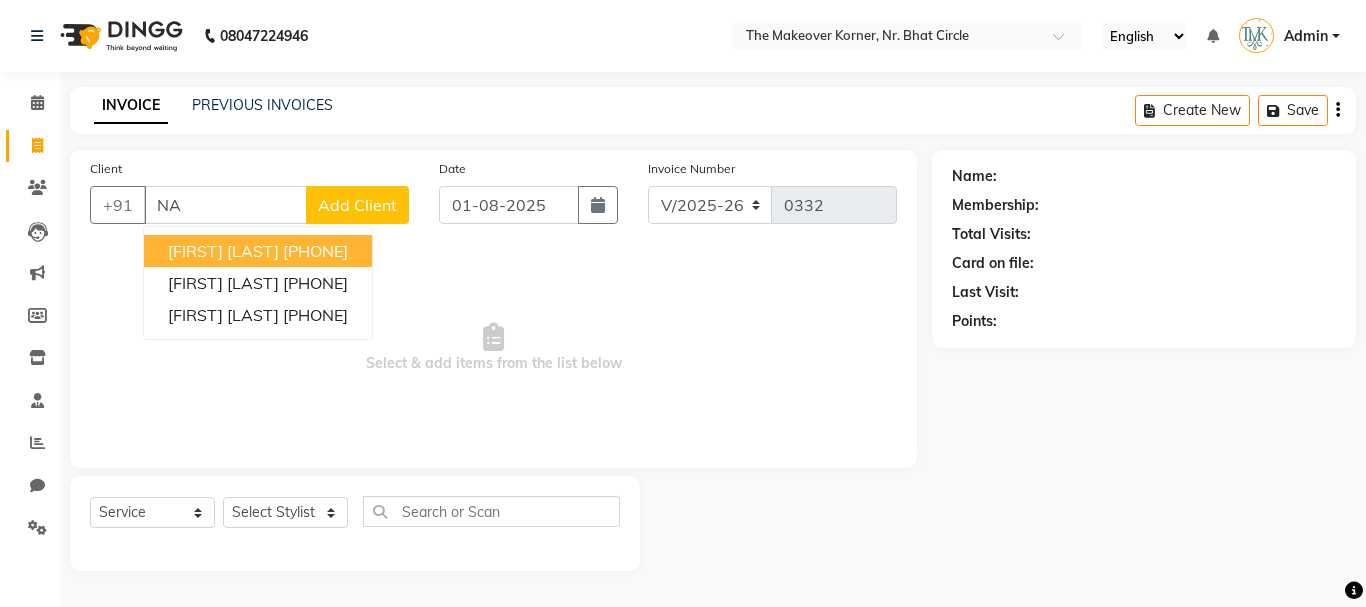 type on "N" 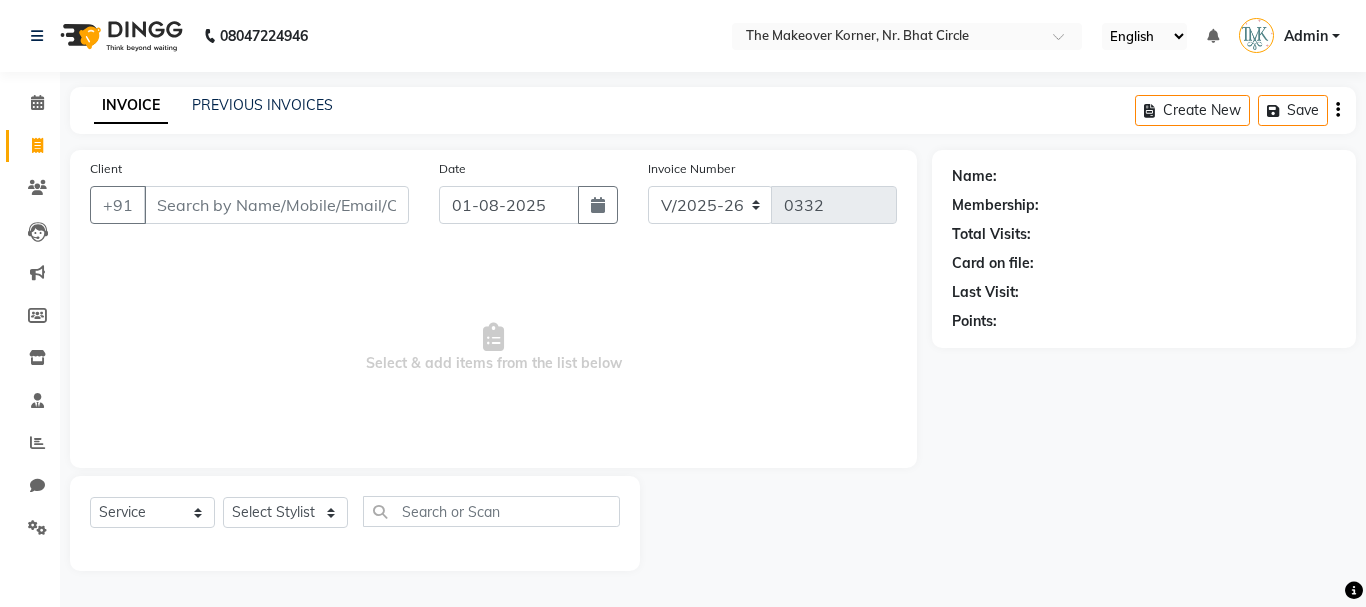 click on "Select & add items from the list below" at bounding box center [493, 348] 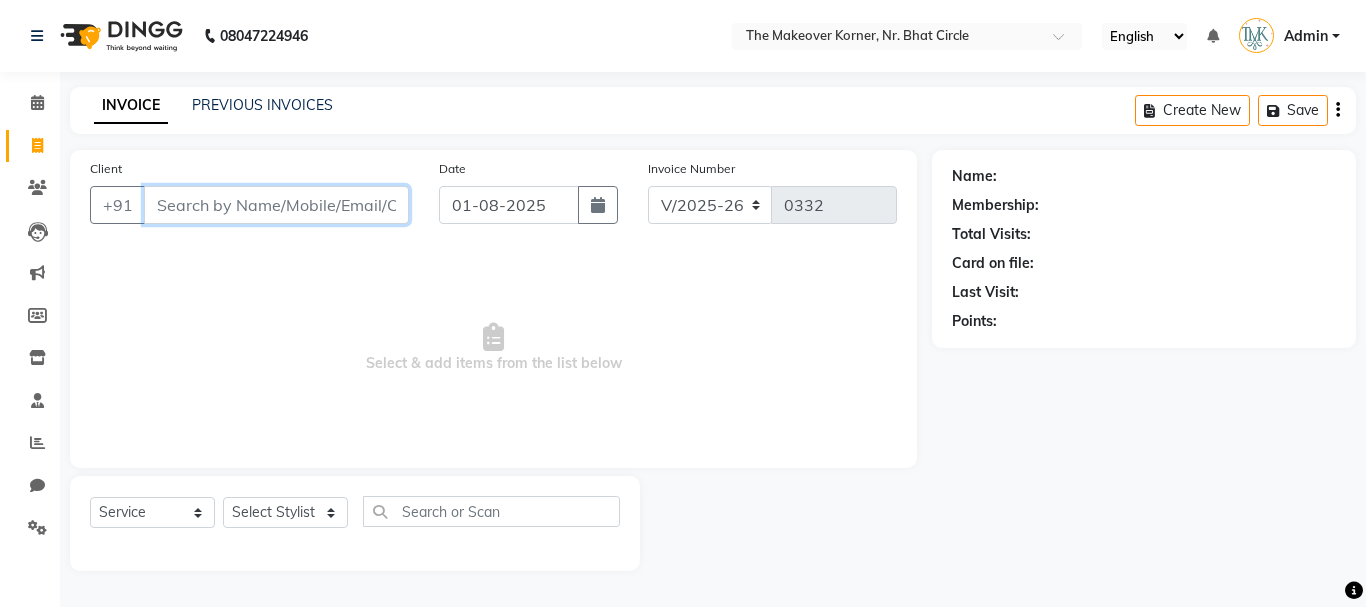 click on "Client" at bounding box center [276, 205] 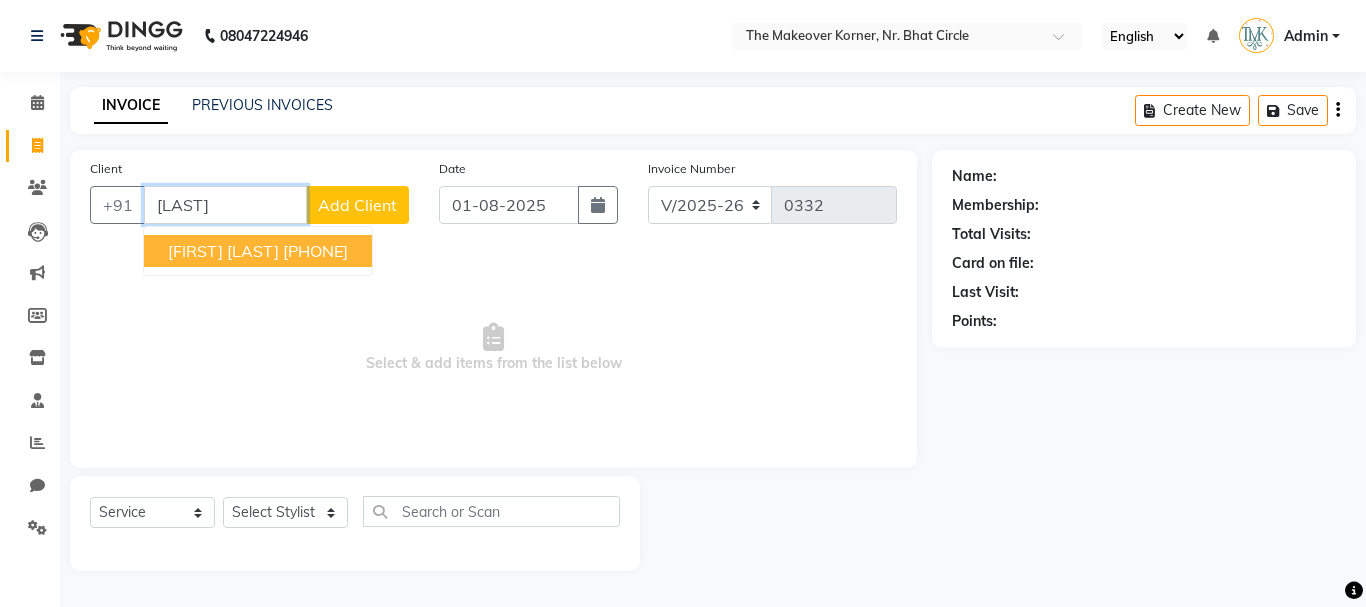 click on "[FIRST] [LAST] [PHONE]" at bounding box center [258, 251] 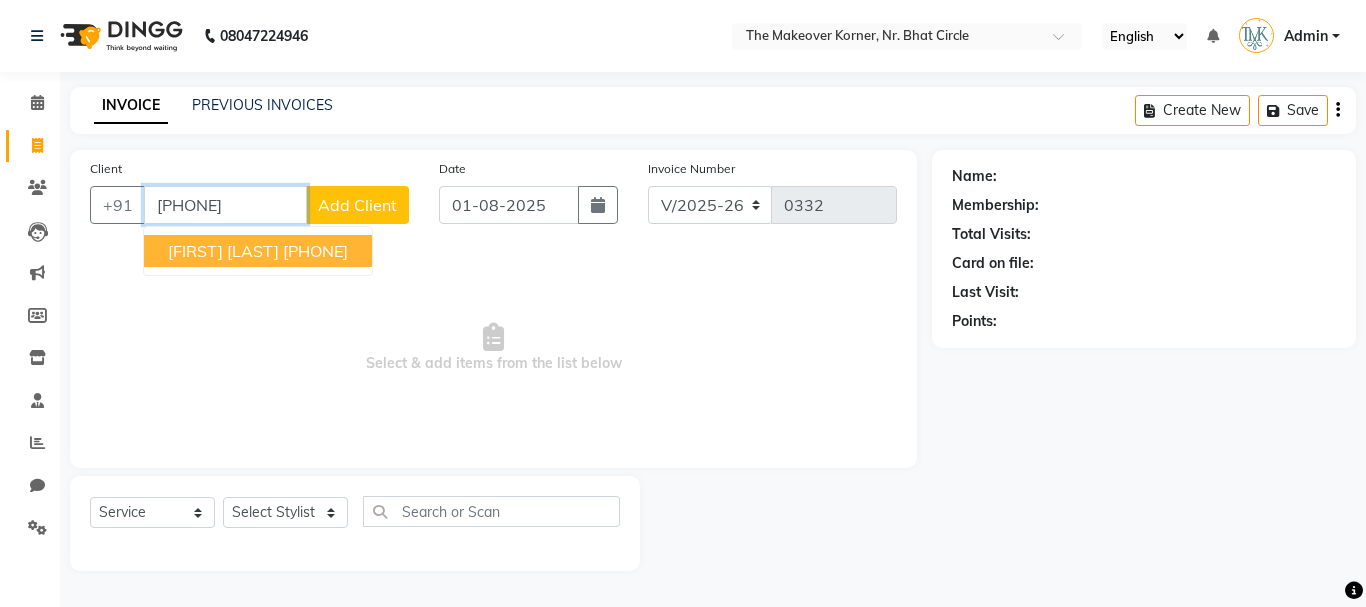 type on "[PHONE]" 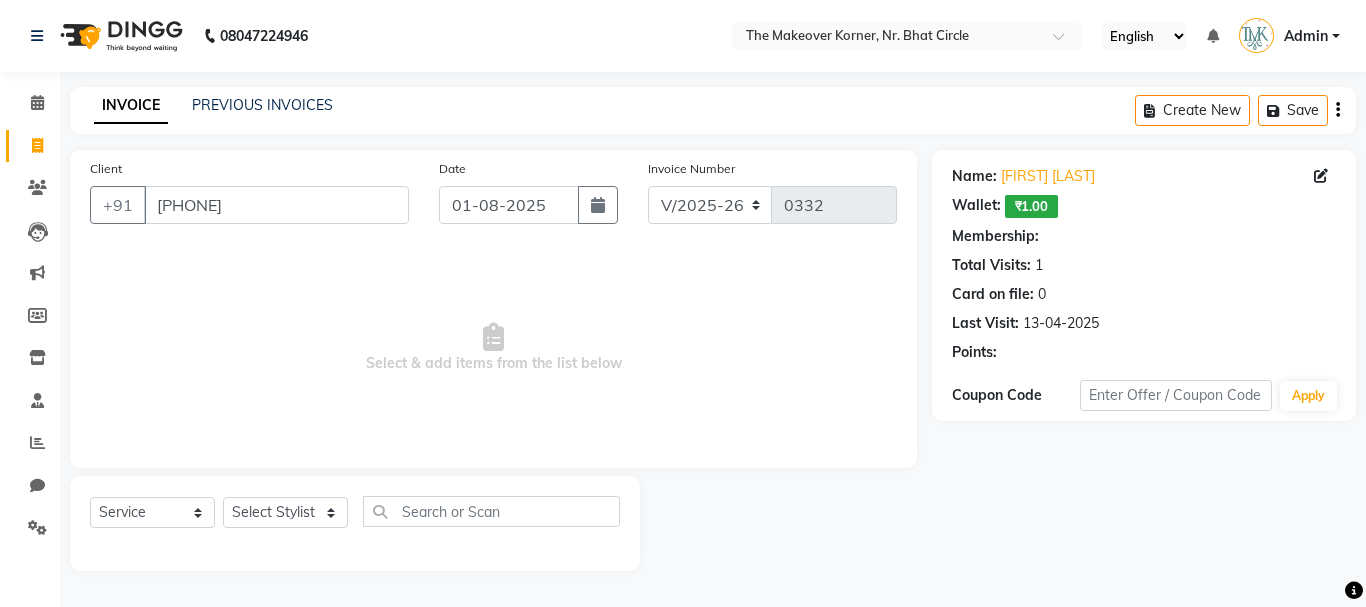 select on "1: Object" 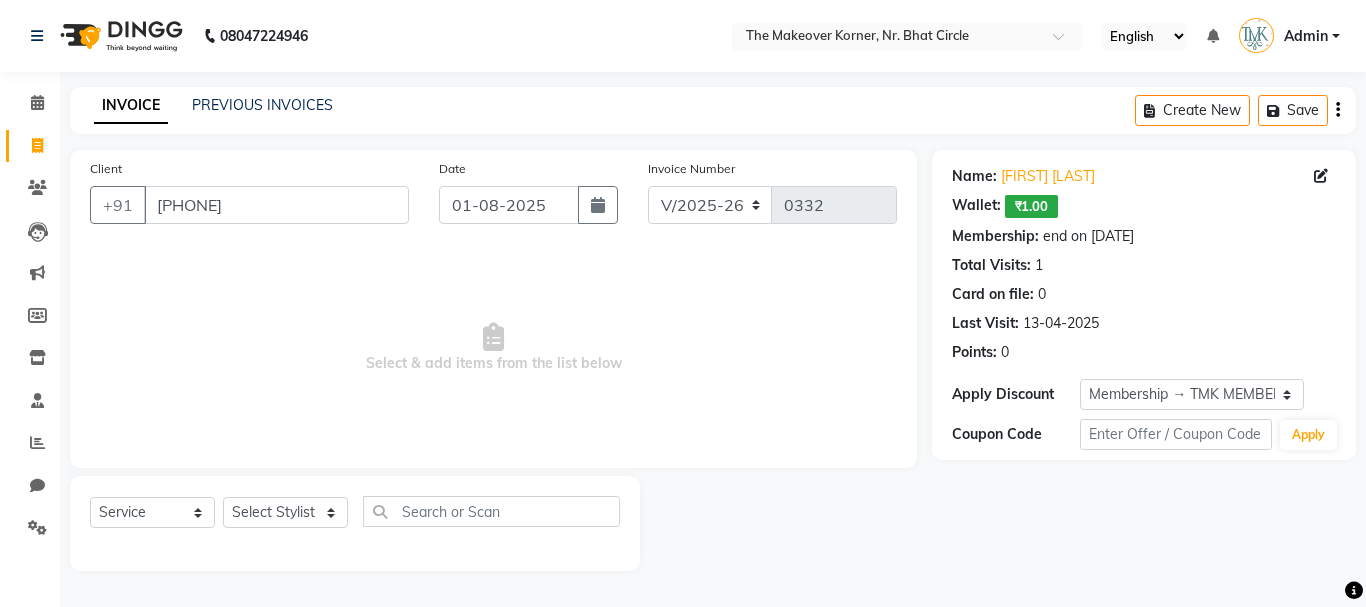 click on "Select & add items from the list below" at bounding box center (493, 348) 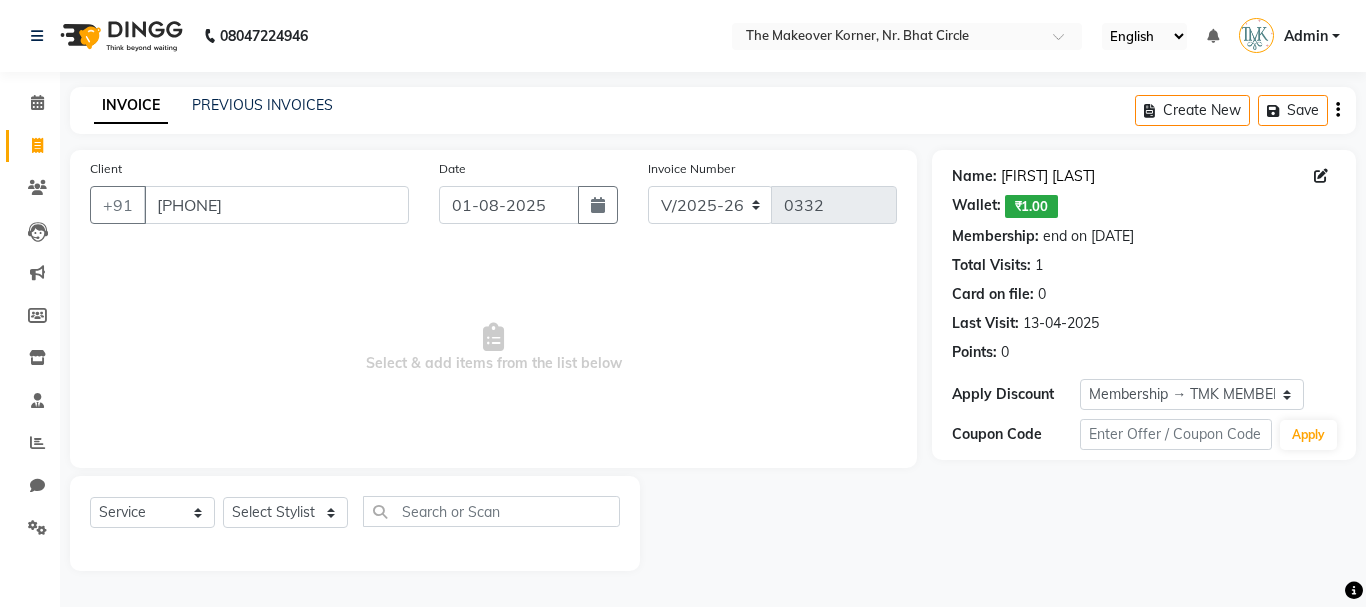 click on "[FIRST] [LAST]" 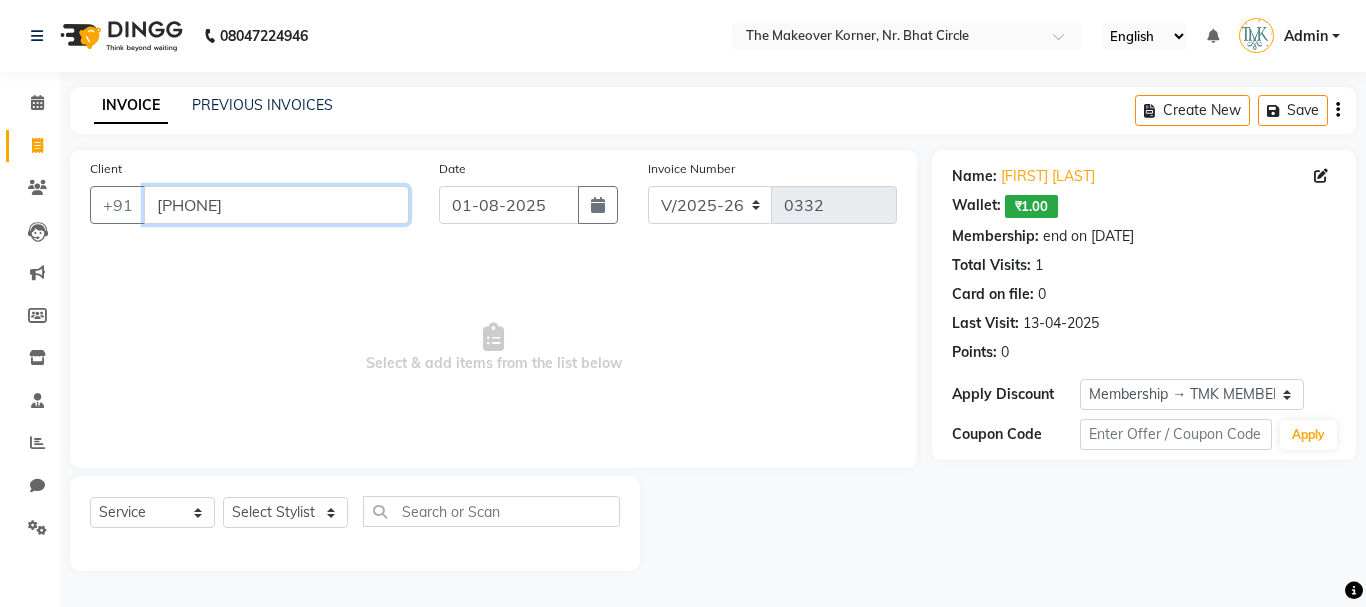 drag, startPoint x: 158, startPoint y: 206, endPoint x: 285, endPoint y: 228, distance: 128.89143 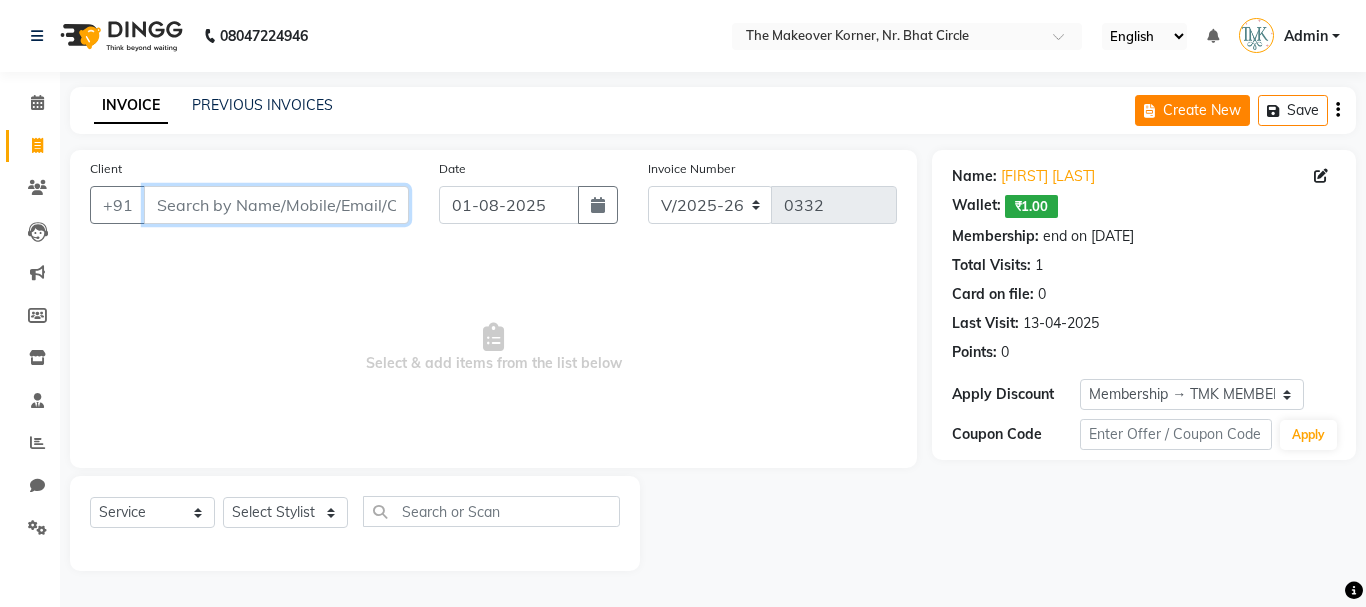 type 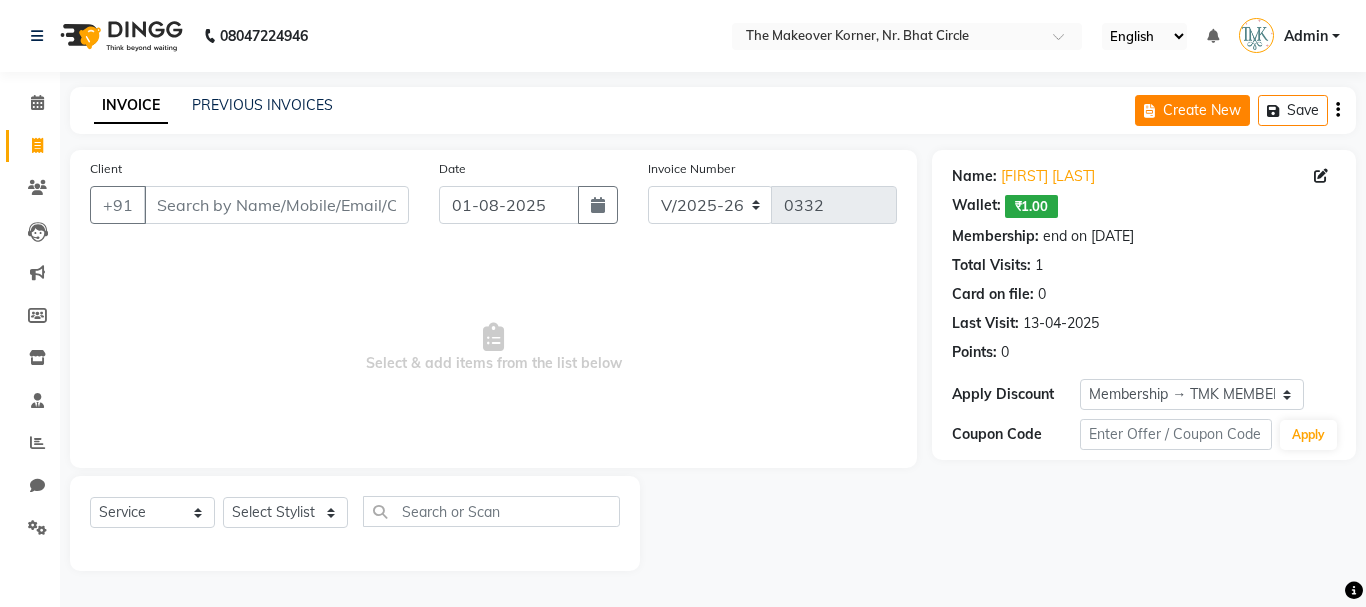 click on "Create New" 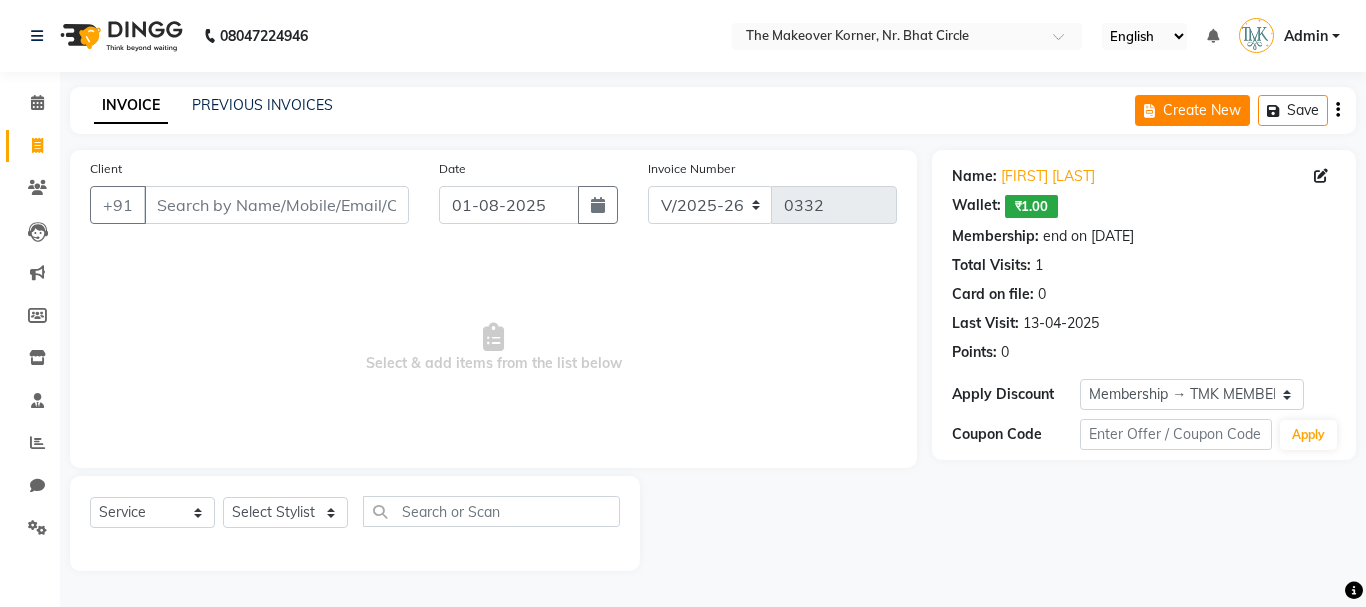select on "service" 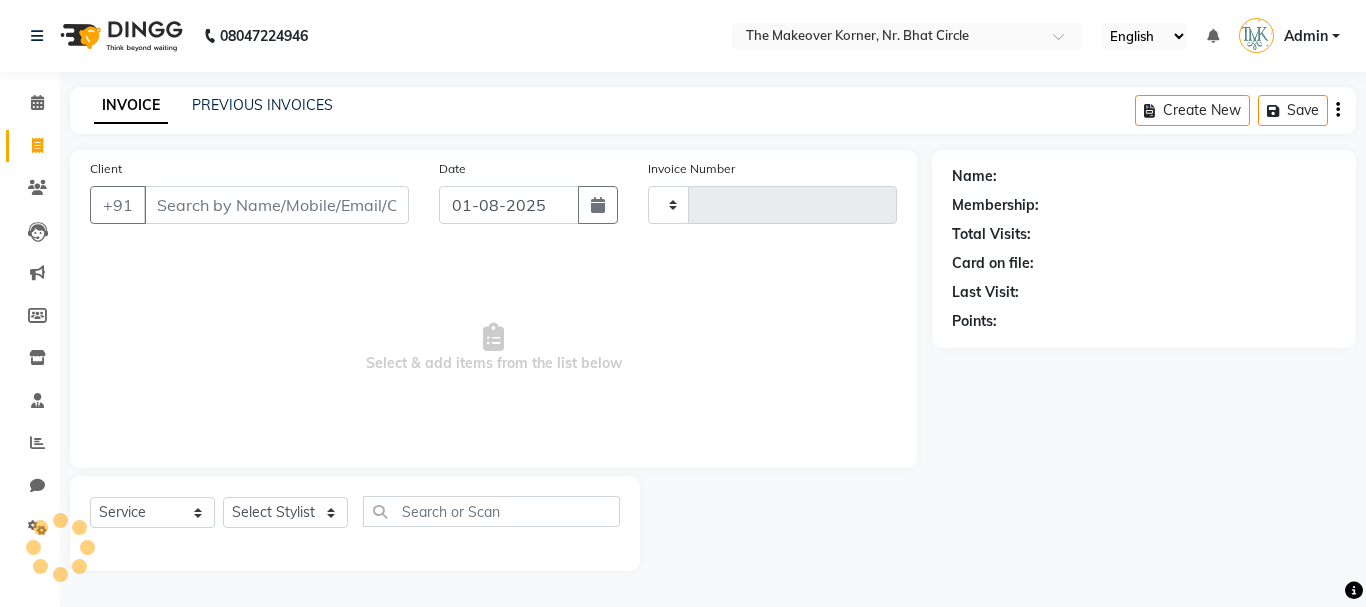 type on "0332" 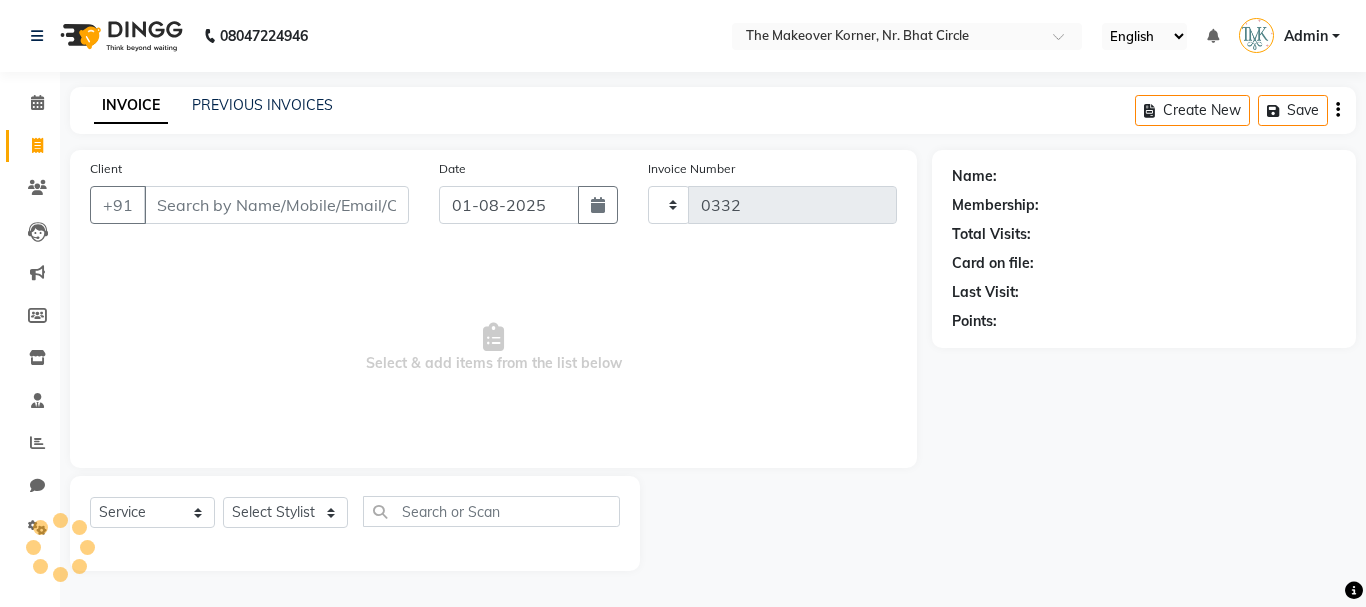 select on "5477" 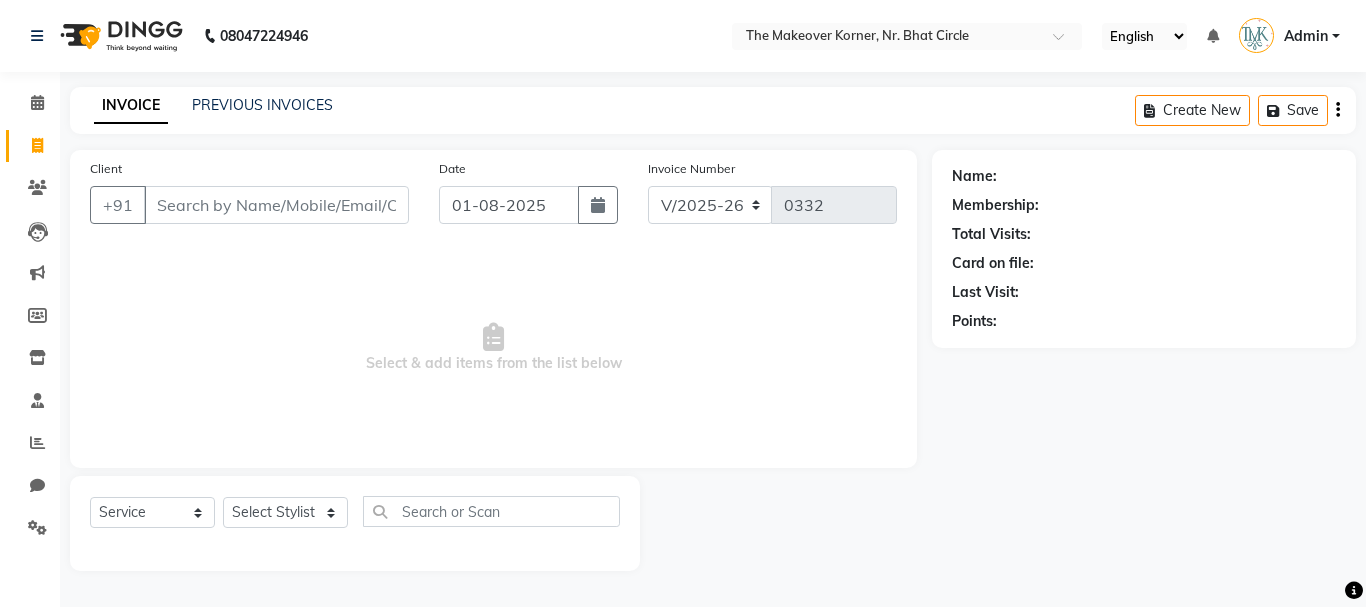 click on "Client" at bounding box center (276, 205) 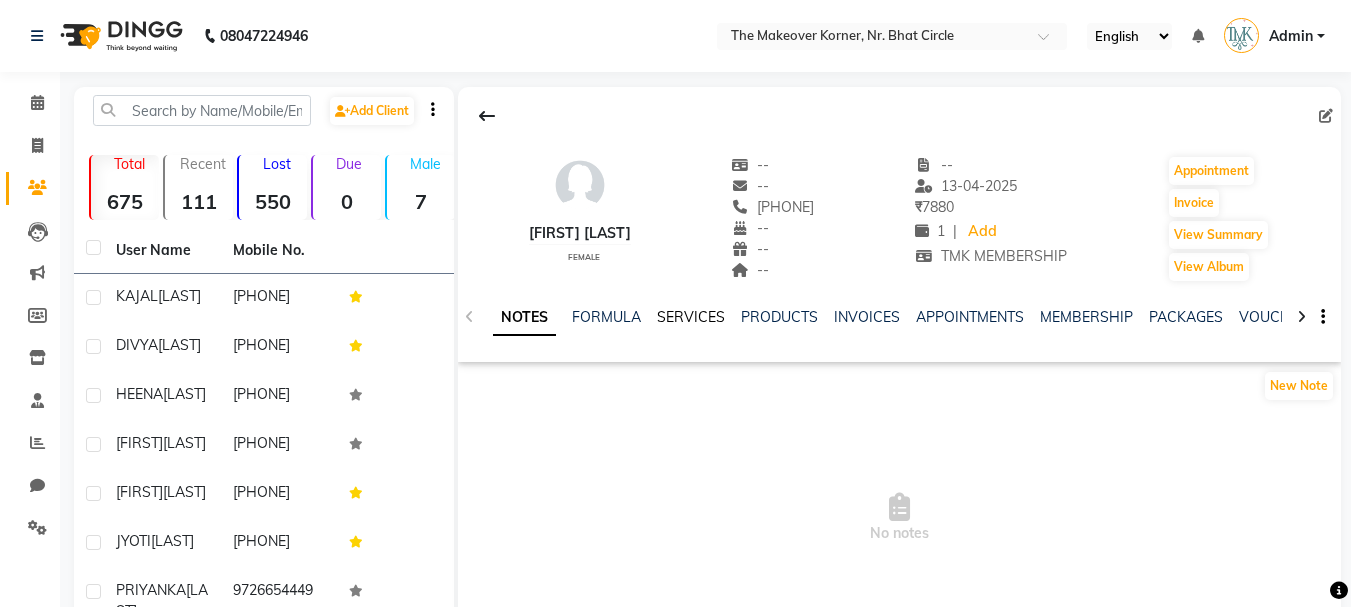scroll, scrollTop: 0, scrollLeft: 0, axis: both 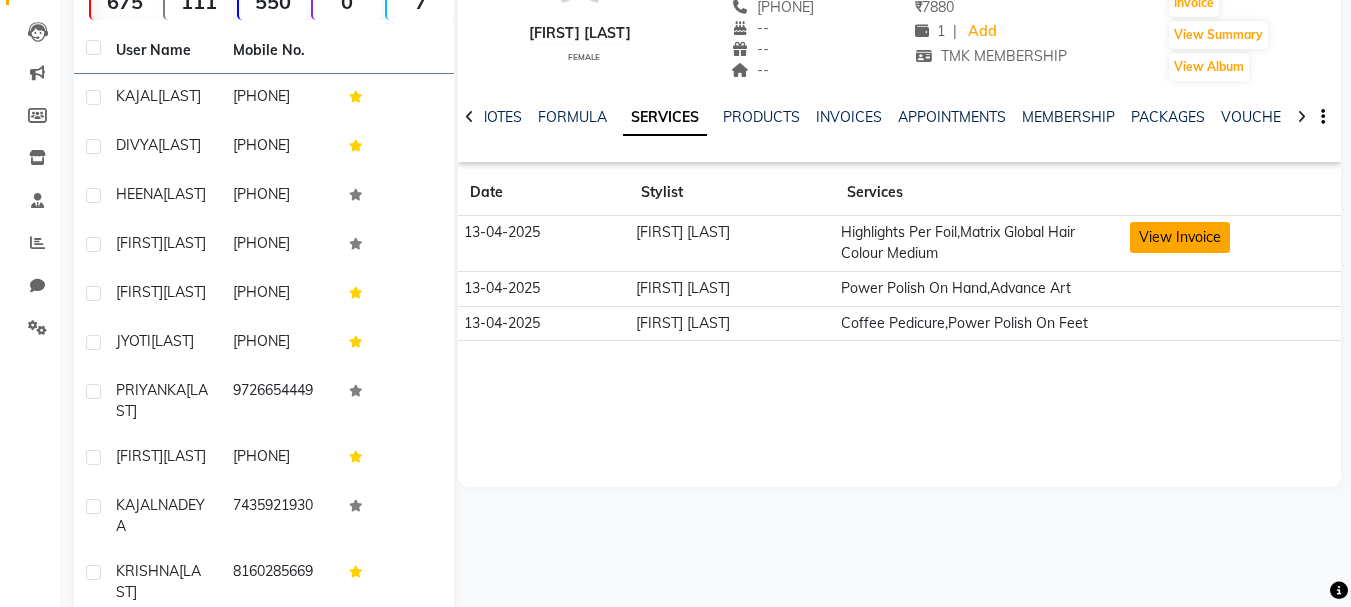 click on "View Invoice" 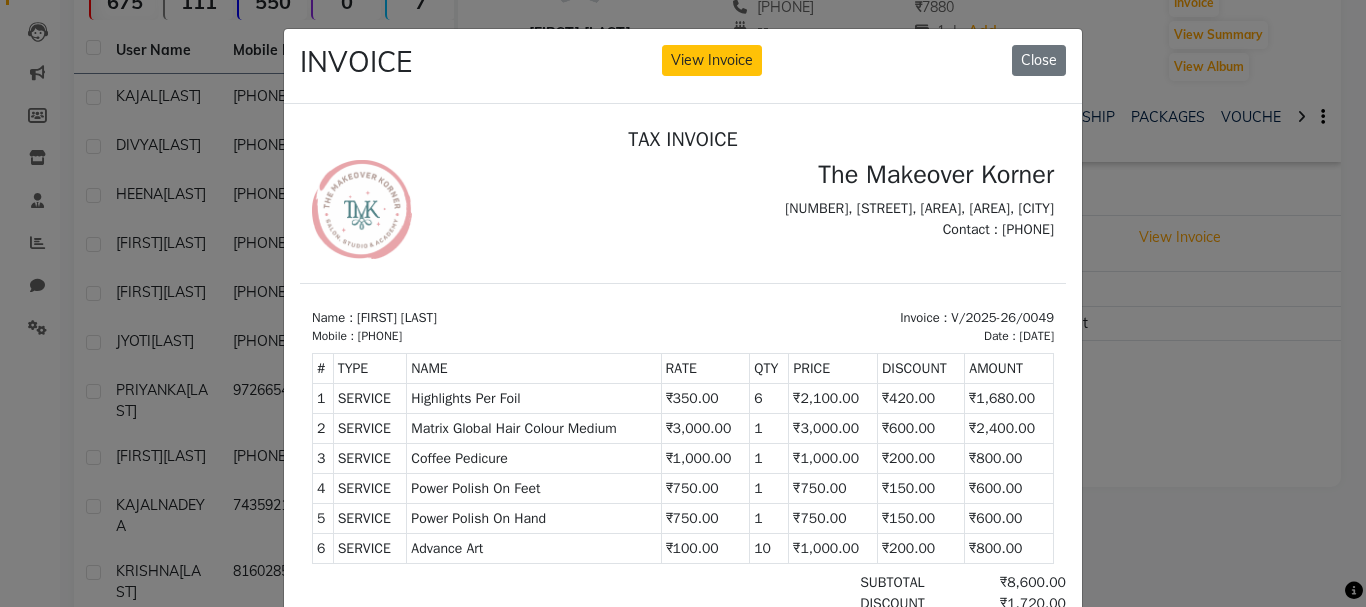 scroll, scrollTop: 16, scrollLeft: 0, axis: vertical 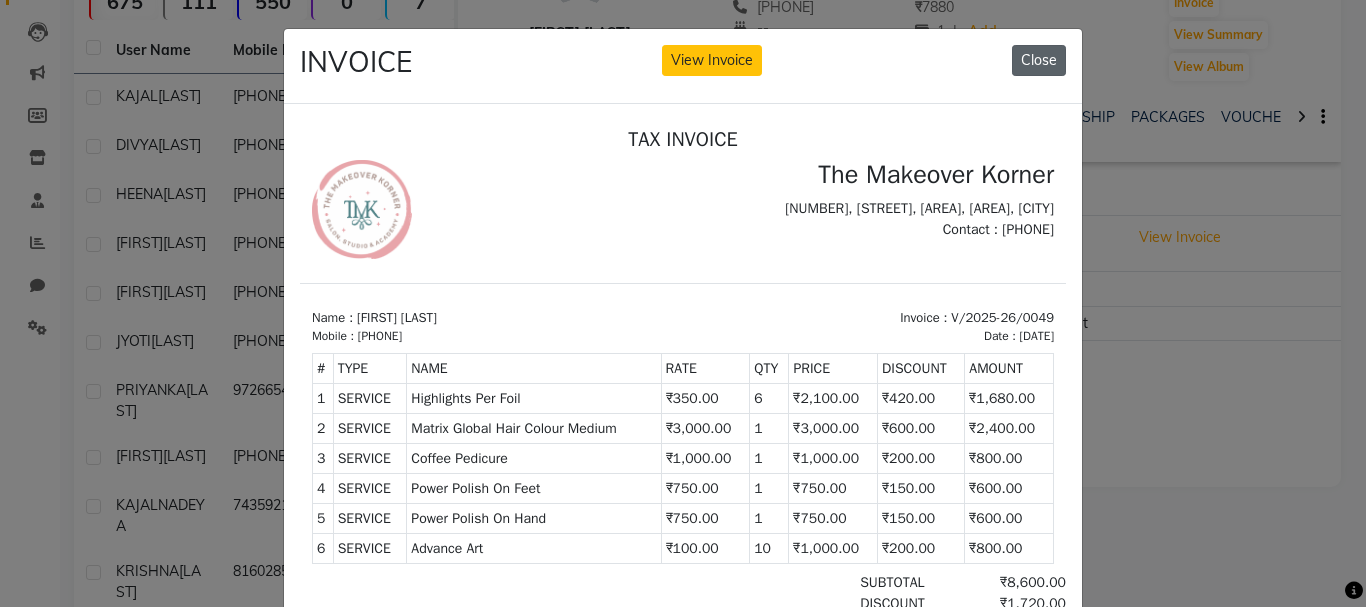 click on "Close" 